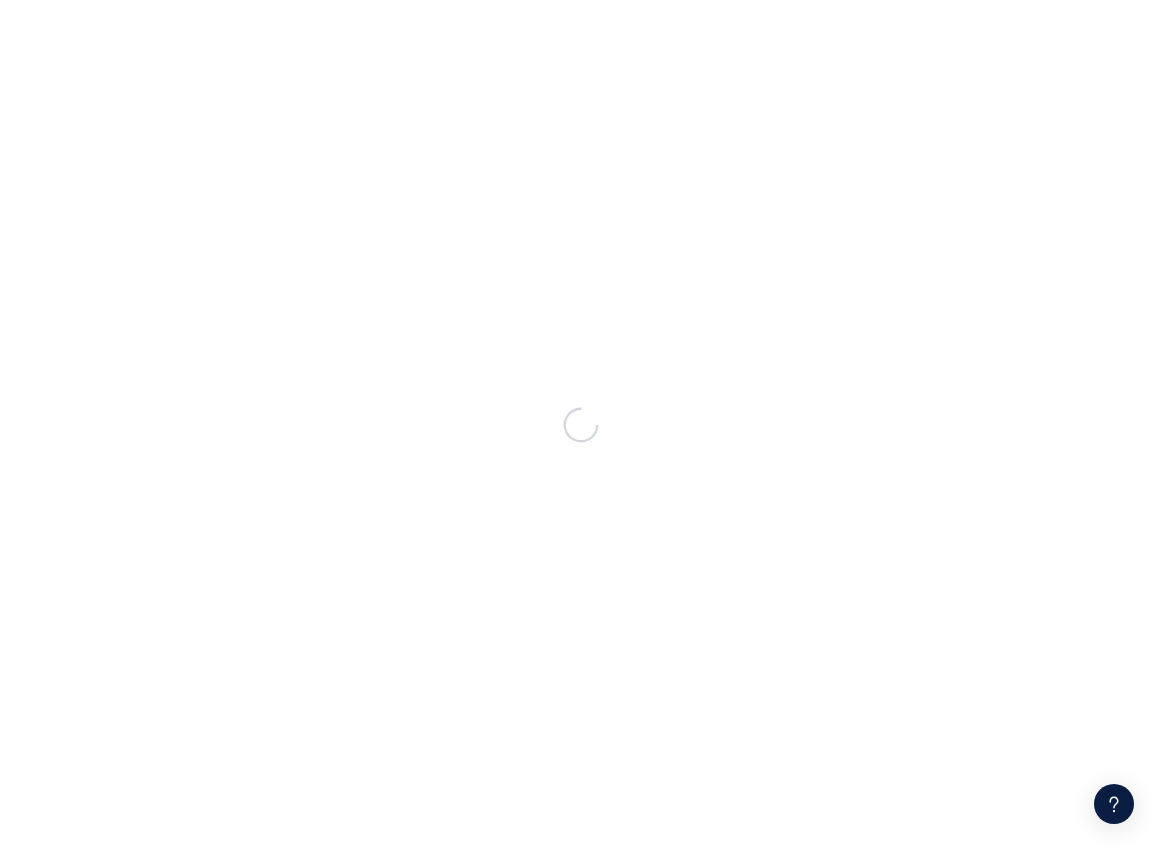 scroll, scrollTop: 0, scrollLeft: 0, axis: both 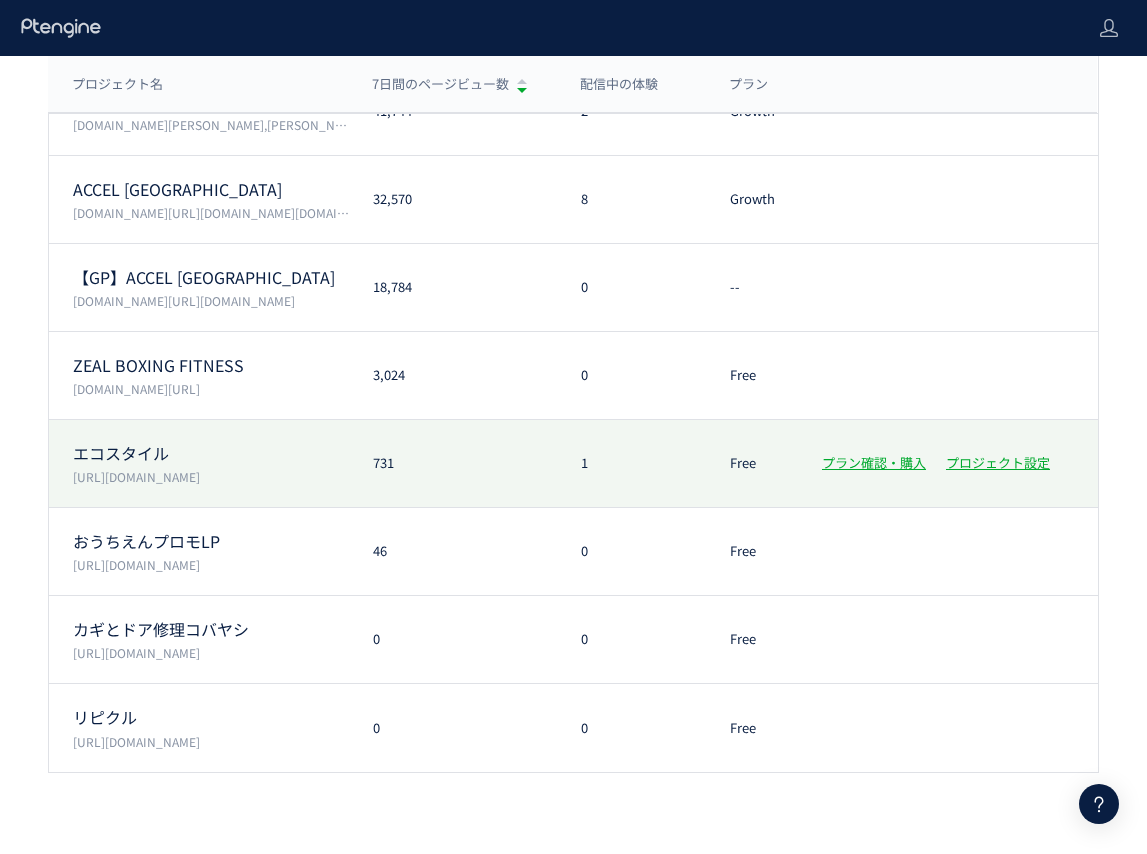 click on "https://www.style-eco.com/takuhai-kaitori/" 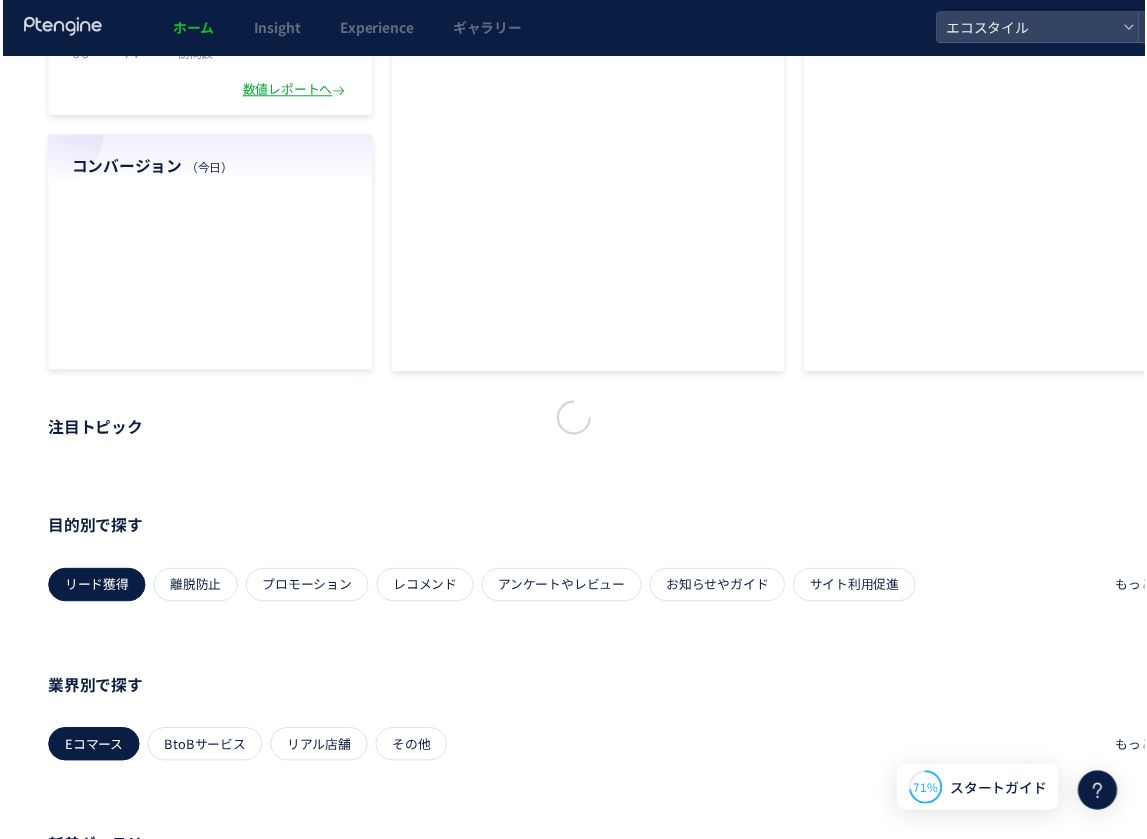 scroll, scrollTop: 0, scrollLeft: 0, axis: both 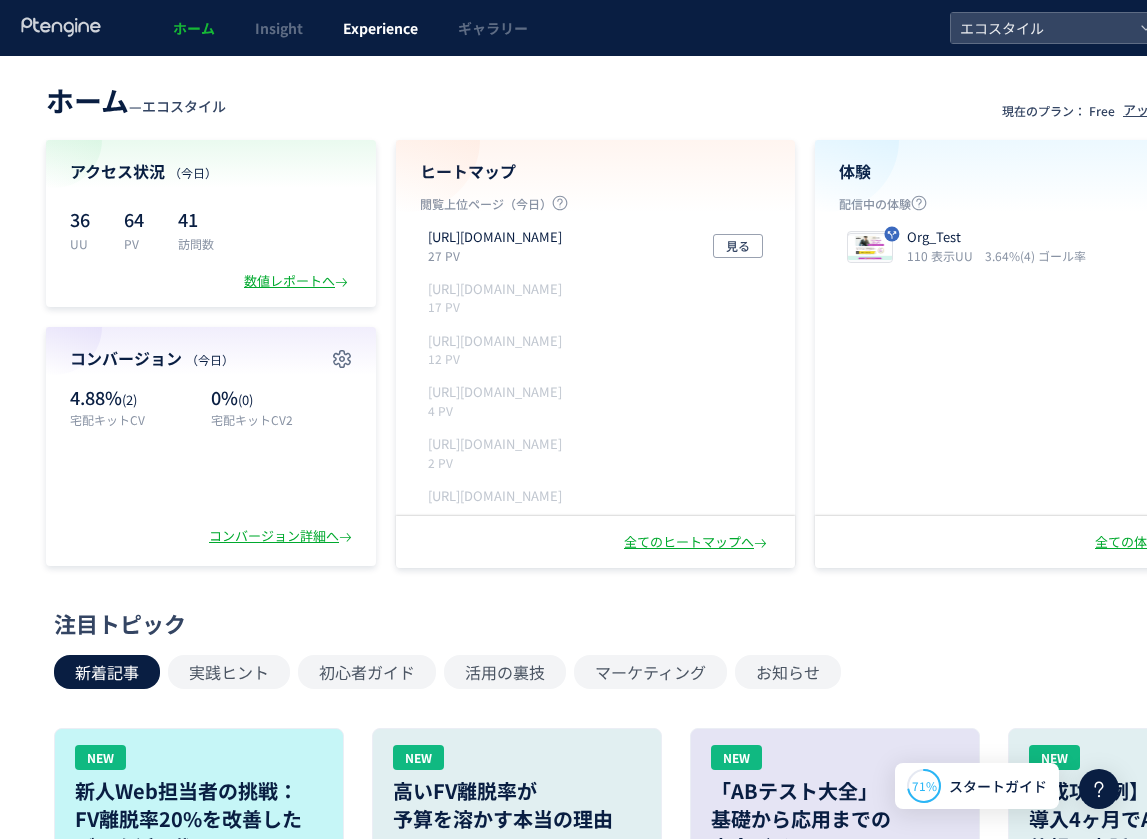 click on "Experience" 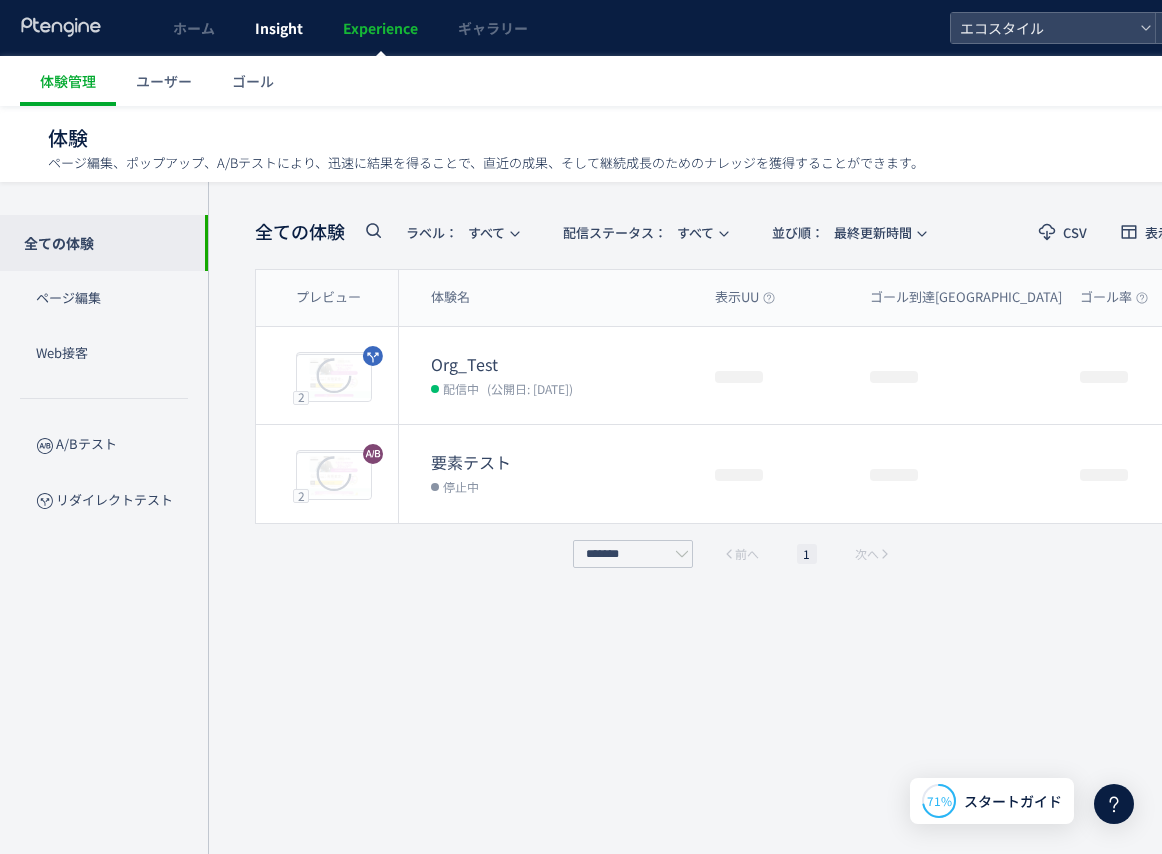 click 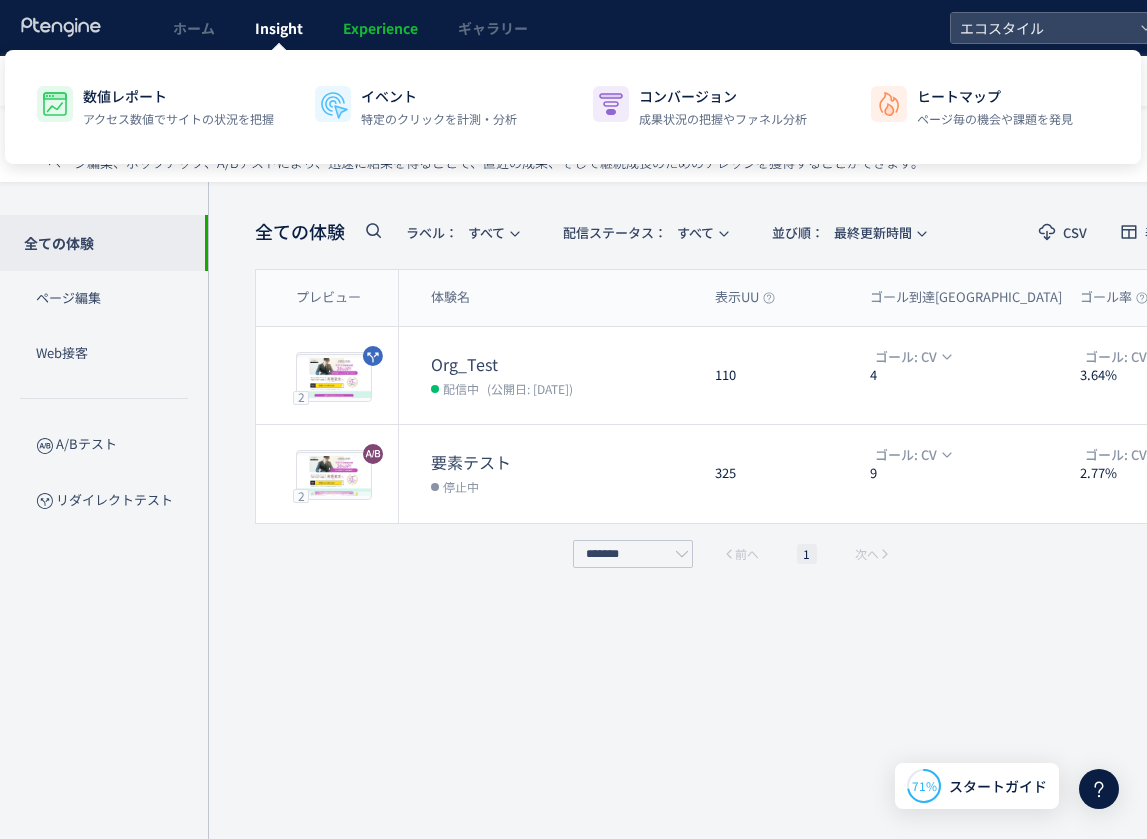 click on "Insight" at bounding box center [279, 28] 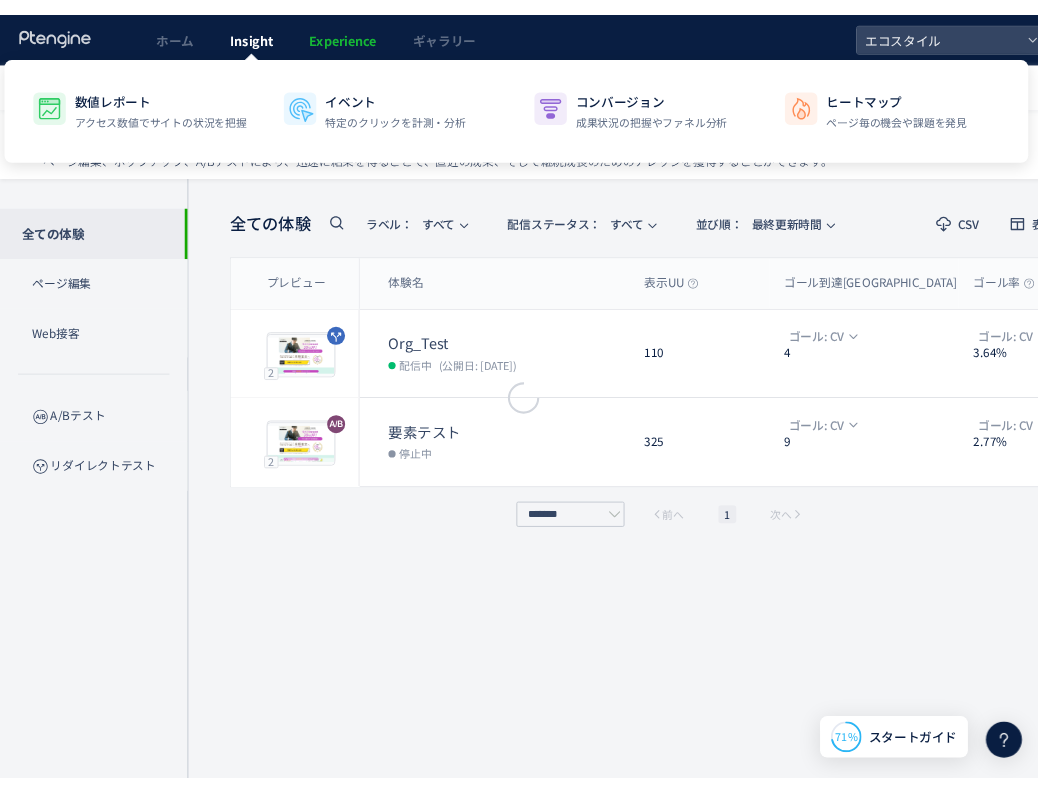 scroll, scrollTop: 0, scrollLeft: 0, axis: both 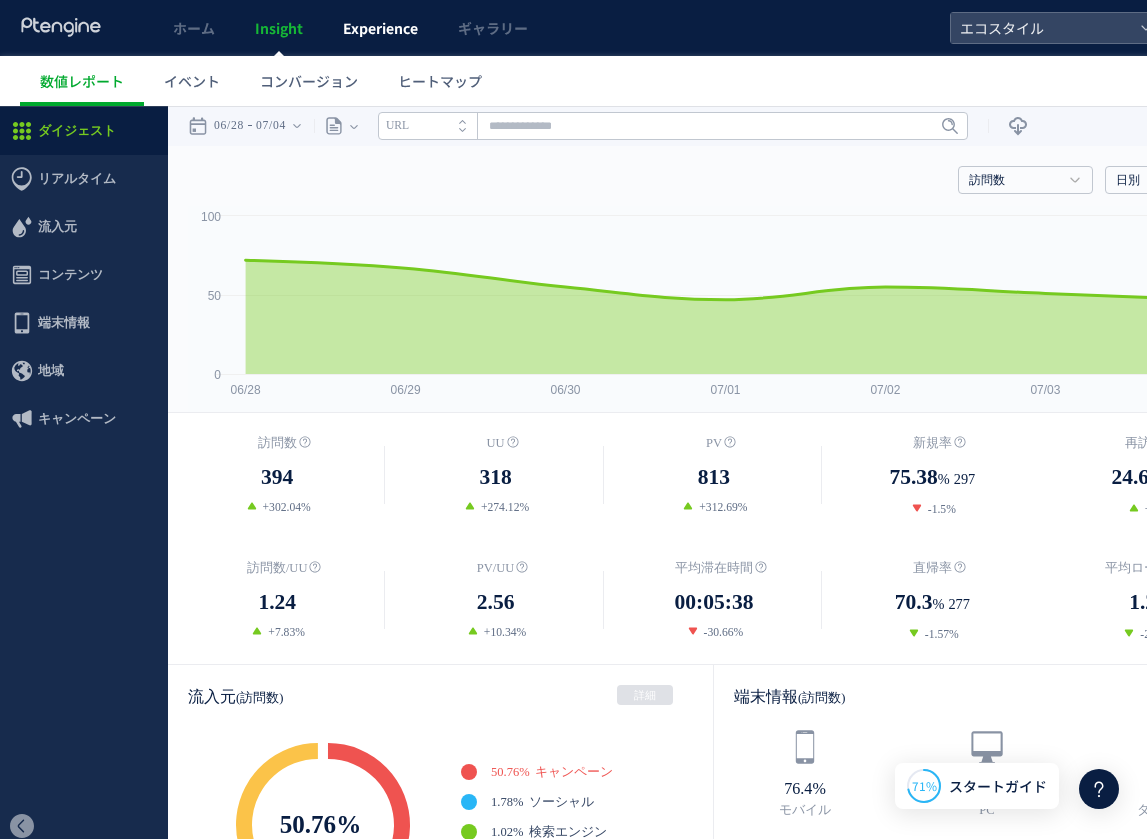 click on "Experience" at bounding box center (380, 28) 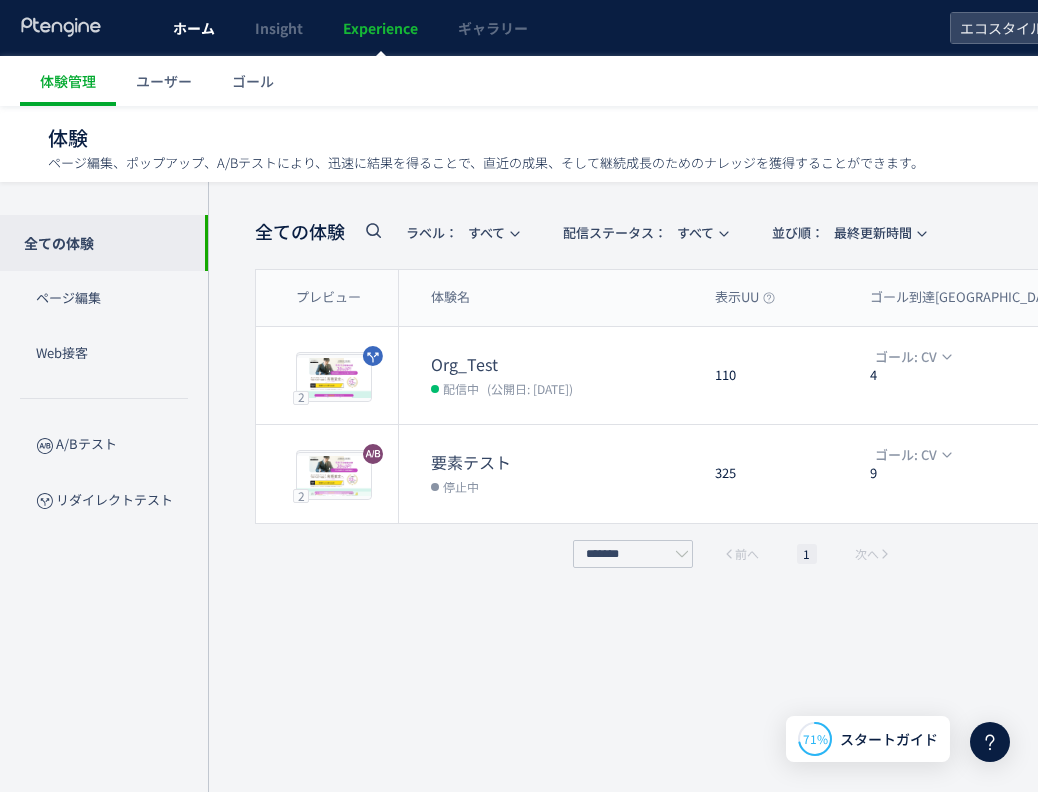 click on "ホーム" at bounding box center [194, 28] 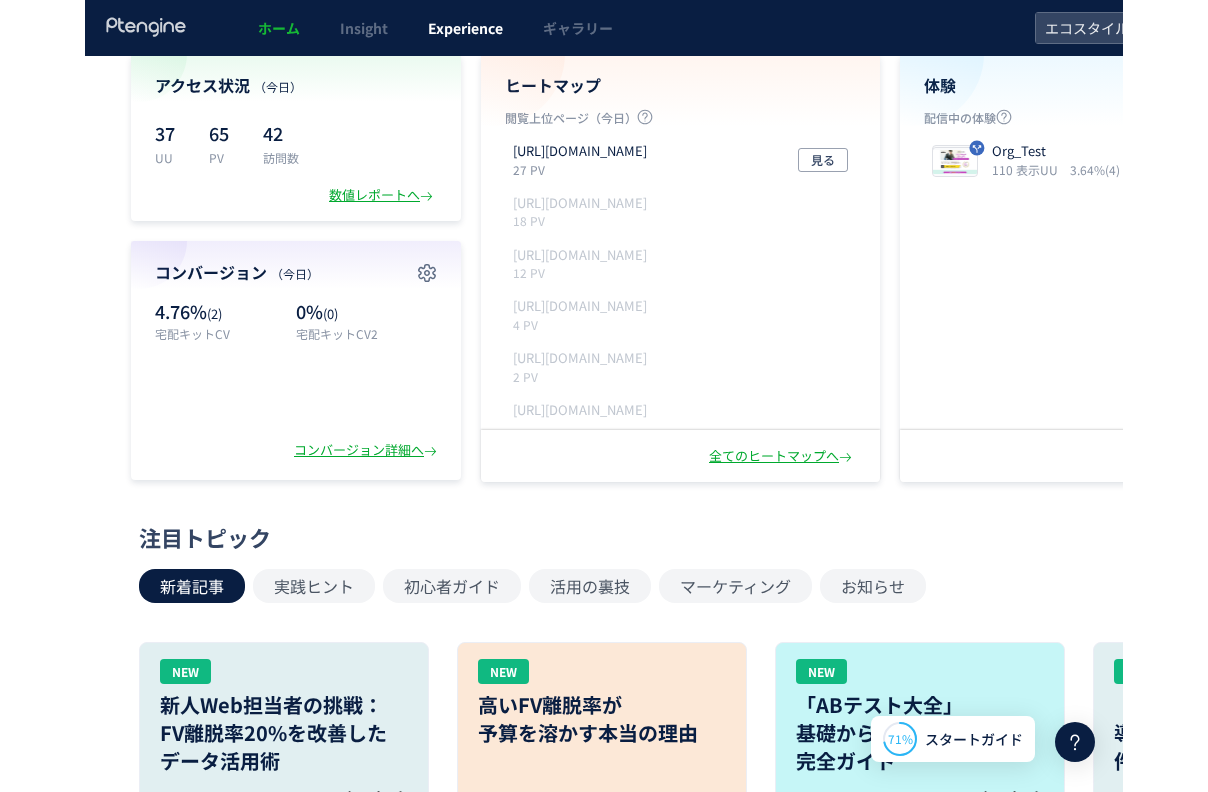 scroll, scrollTop: 0, scrollLeft: 0, axis: both 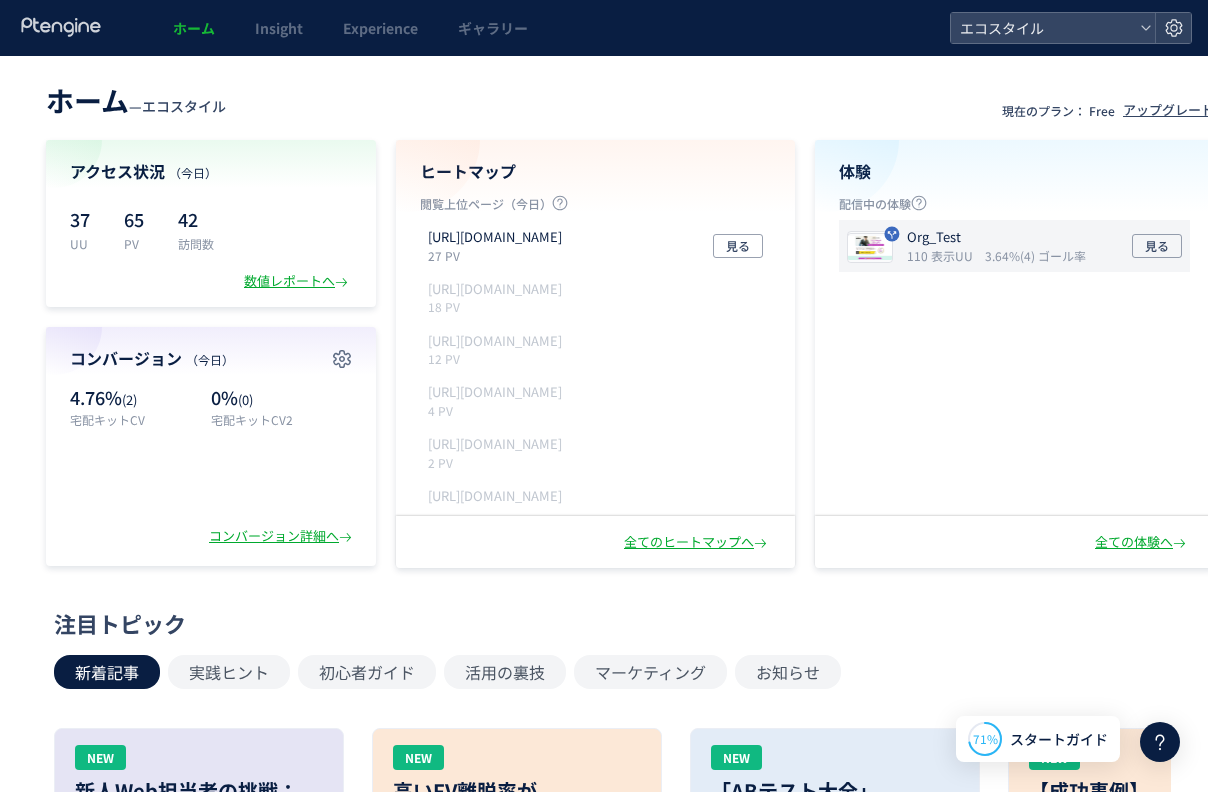 click on "Org_Test" at bounding box center [992, 237] 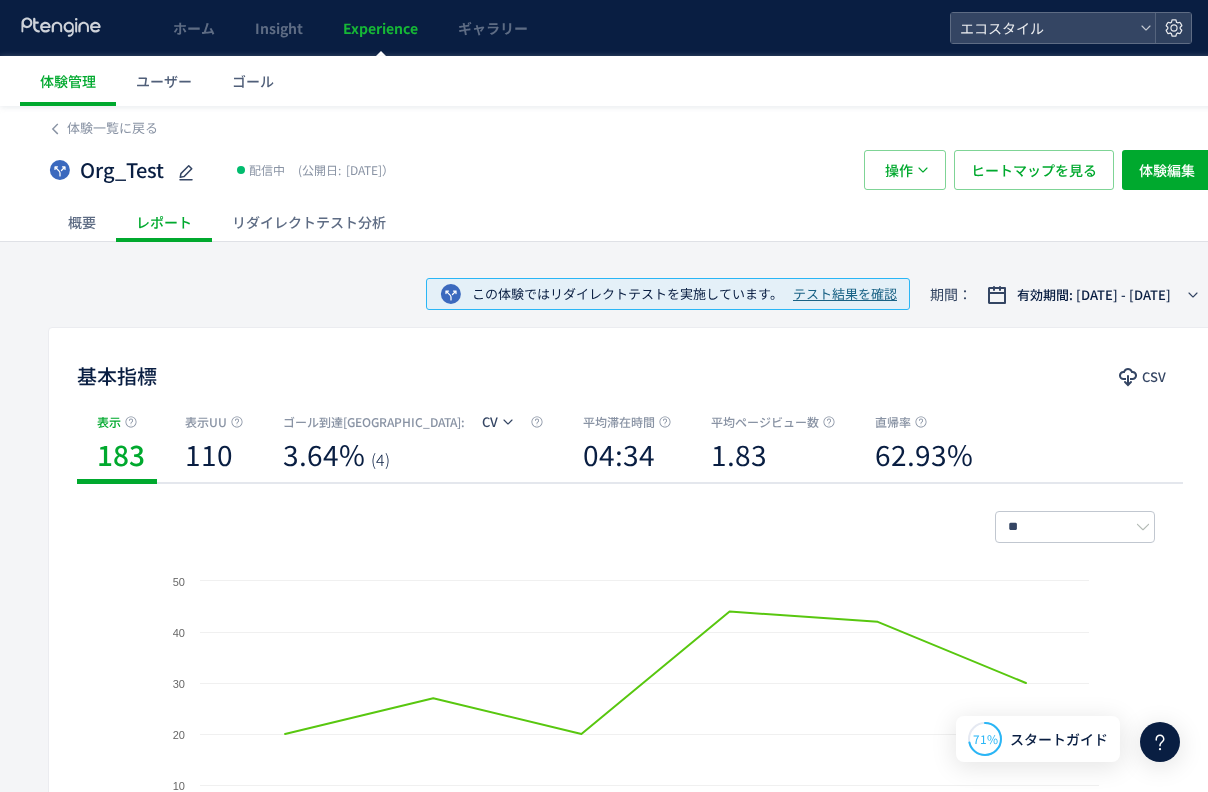 click on "リダイレクトテスト分析" 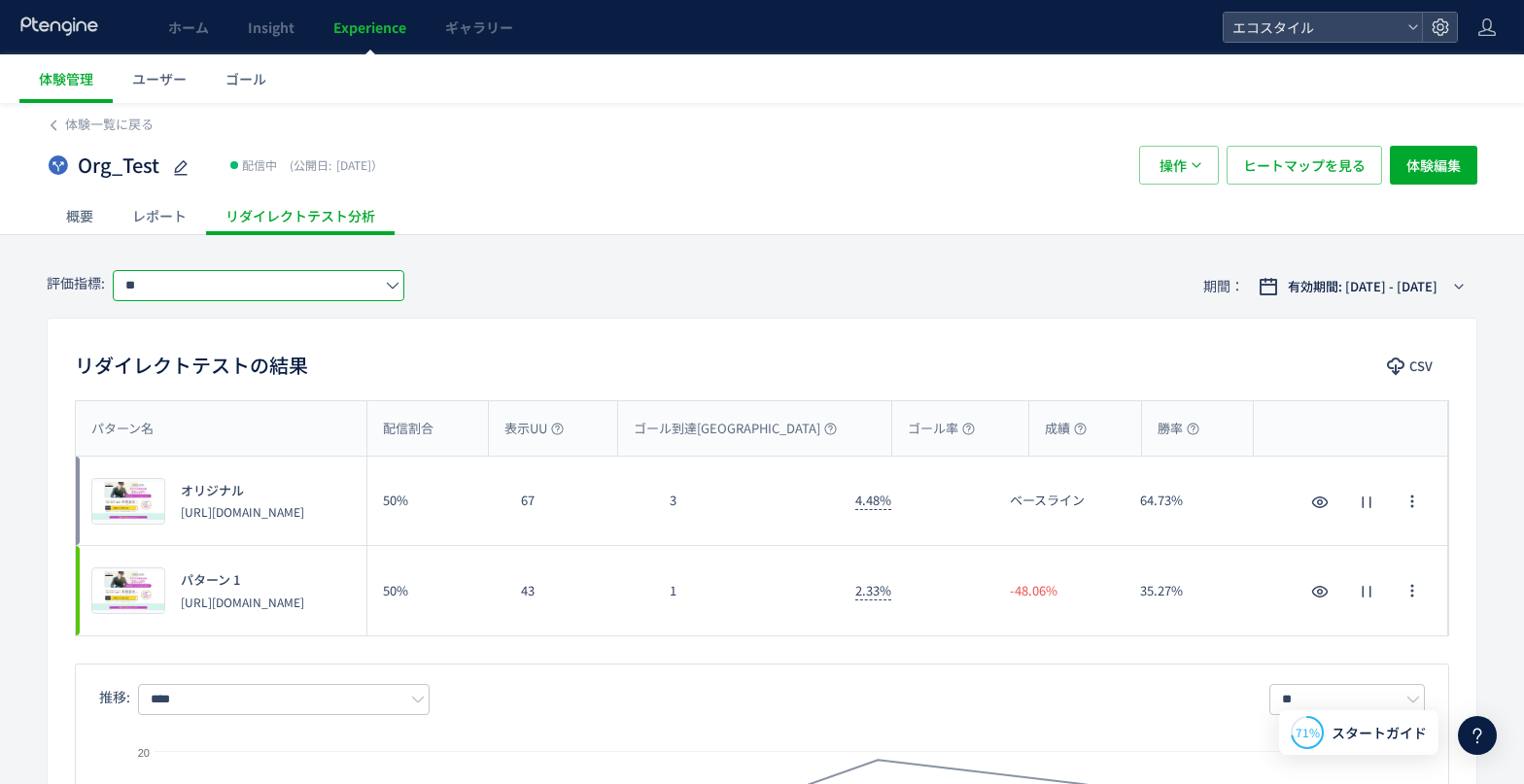 click on "**" 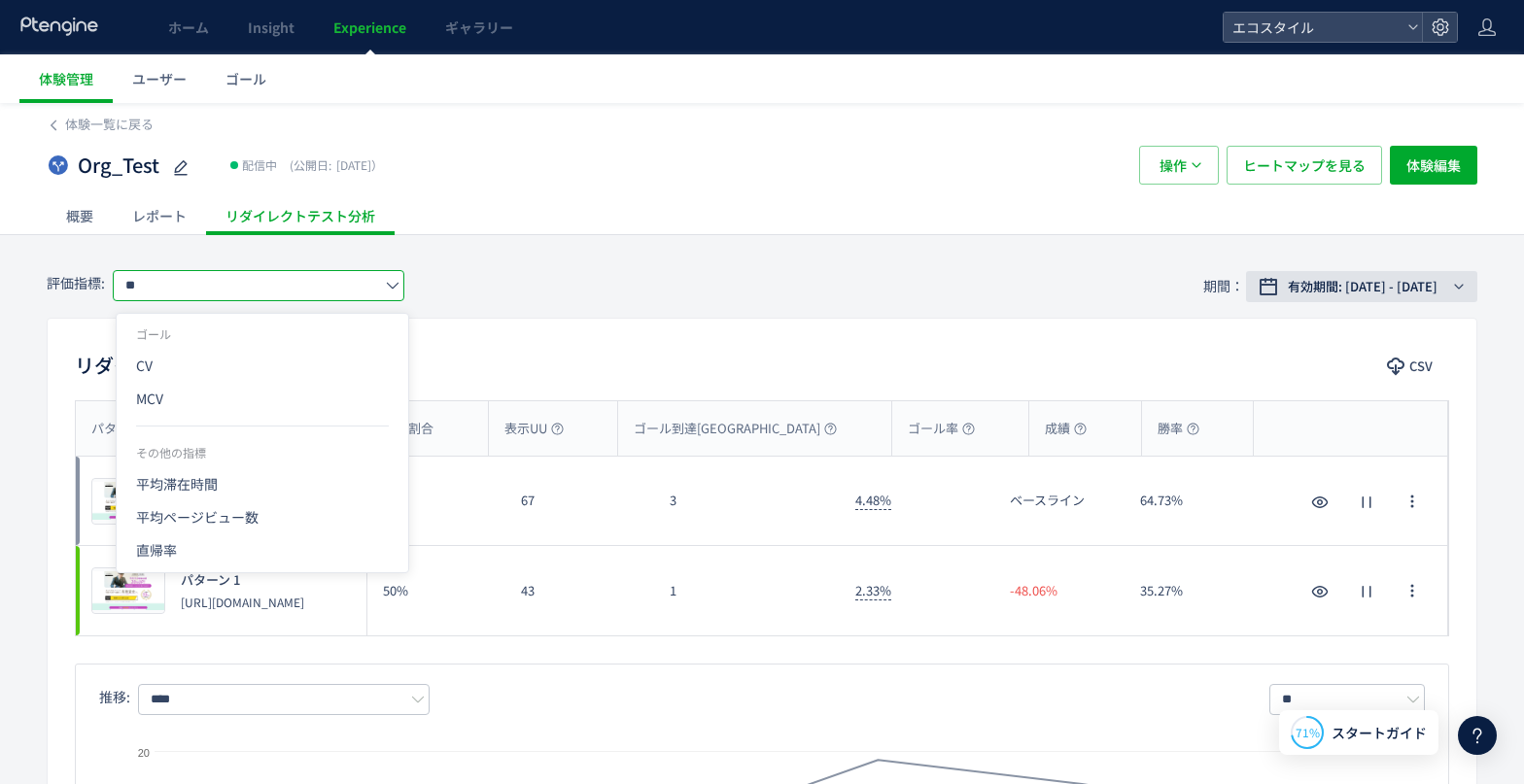 click on "有効期間: [DATE] - [DATE]" at bounding box center (1363, 287) 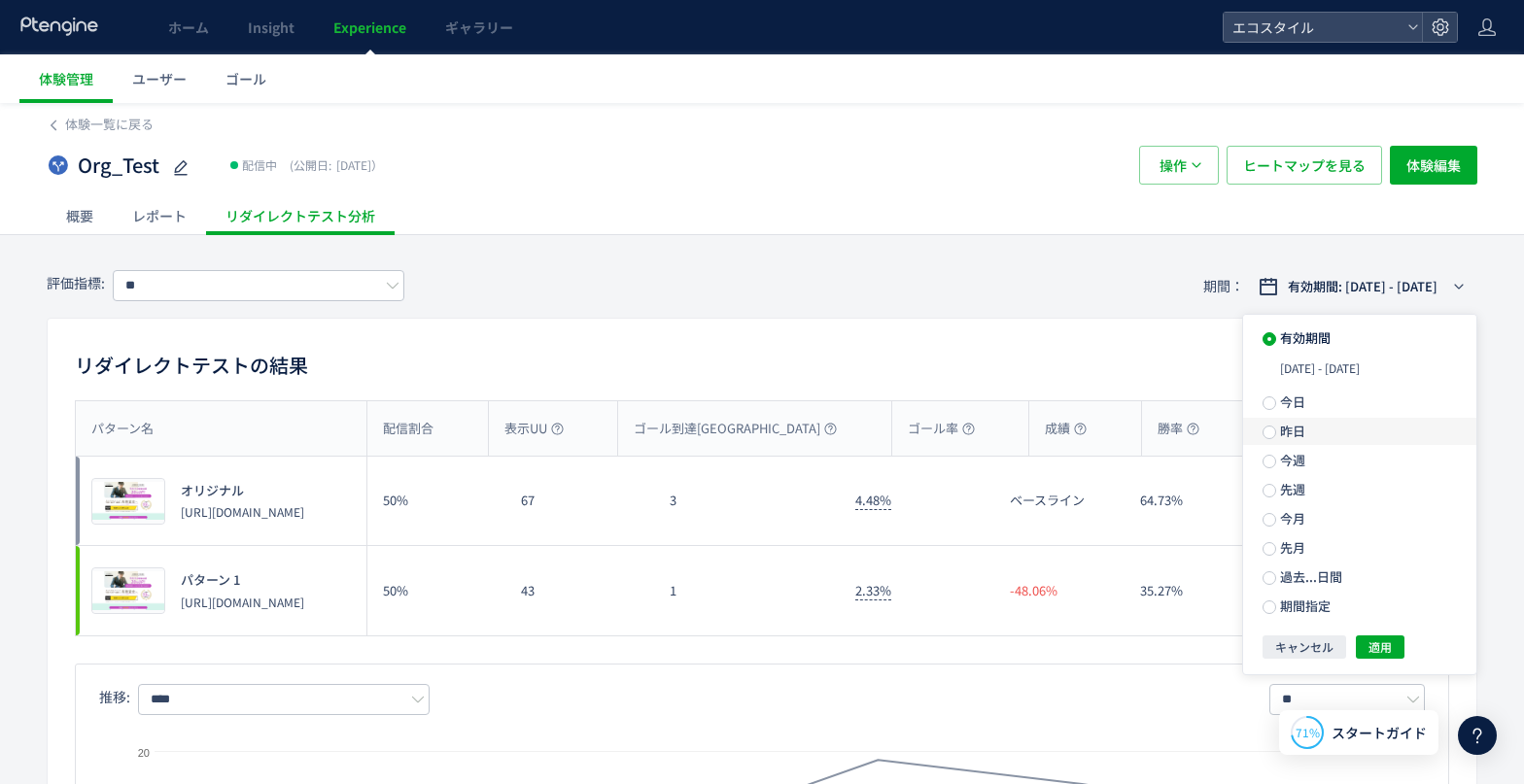 click on "今日" at bounding box center (1291, 401) 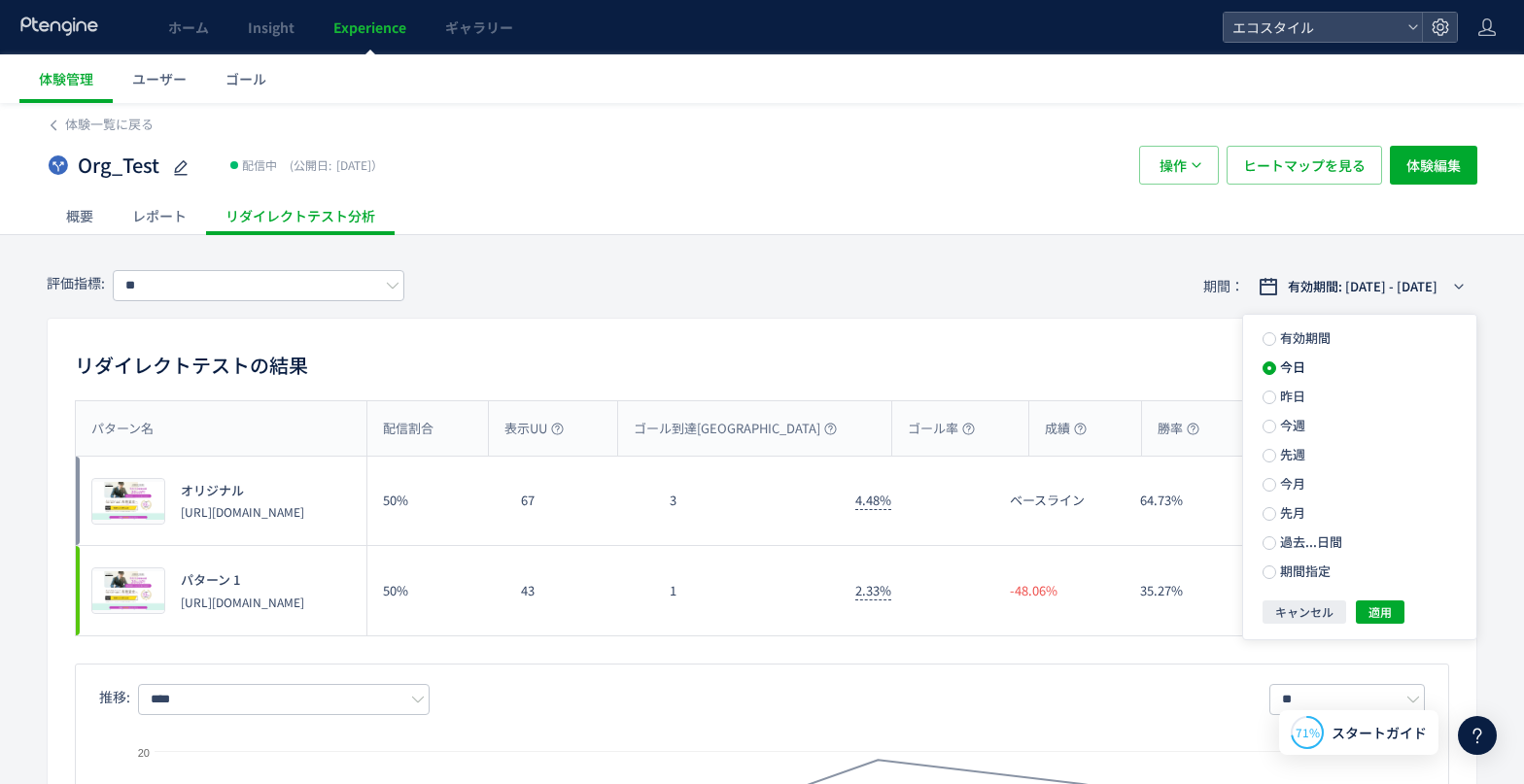 click on "有効期間  [DATE]  [DATE]  今週  先週  今月  先月  過去...日間  期間指定  キャンセル 適用" at bounding box center [1360, 477] 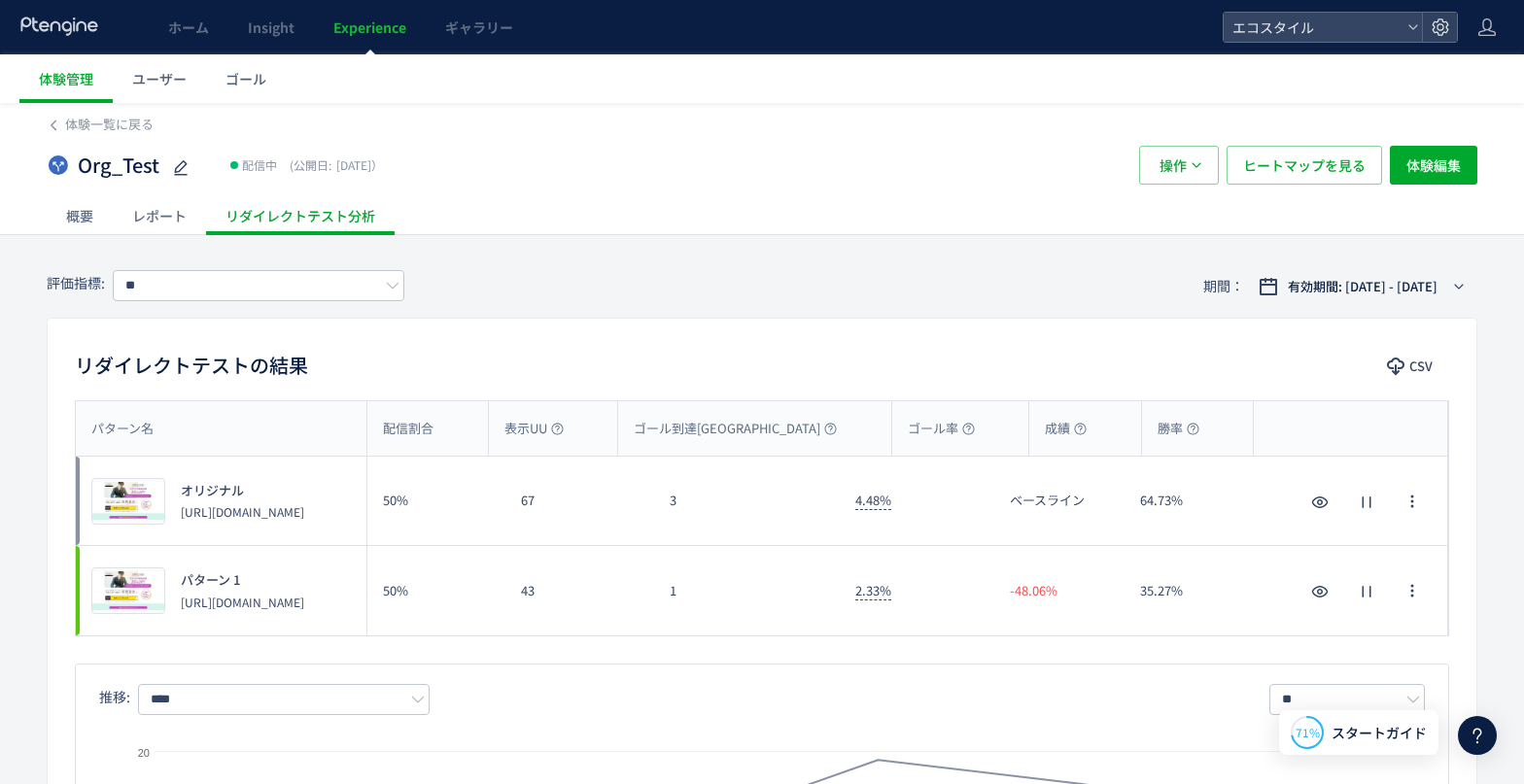 click 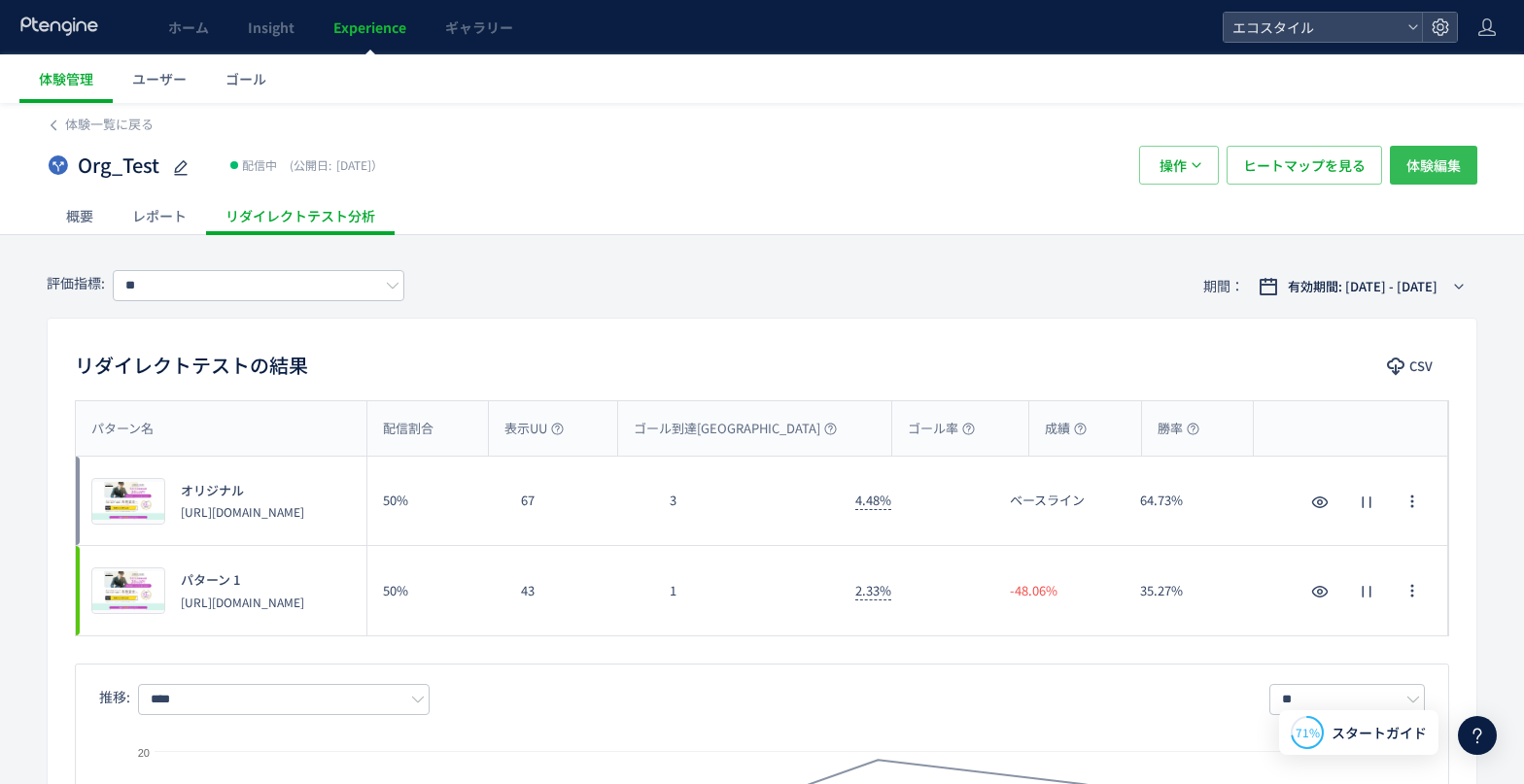 drag, startPoint x: 1405, startPoint y: 171, endPoint x: 961, endPoint y: 271, distance: 455.12196 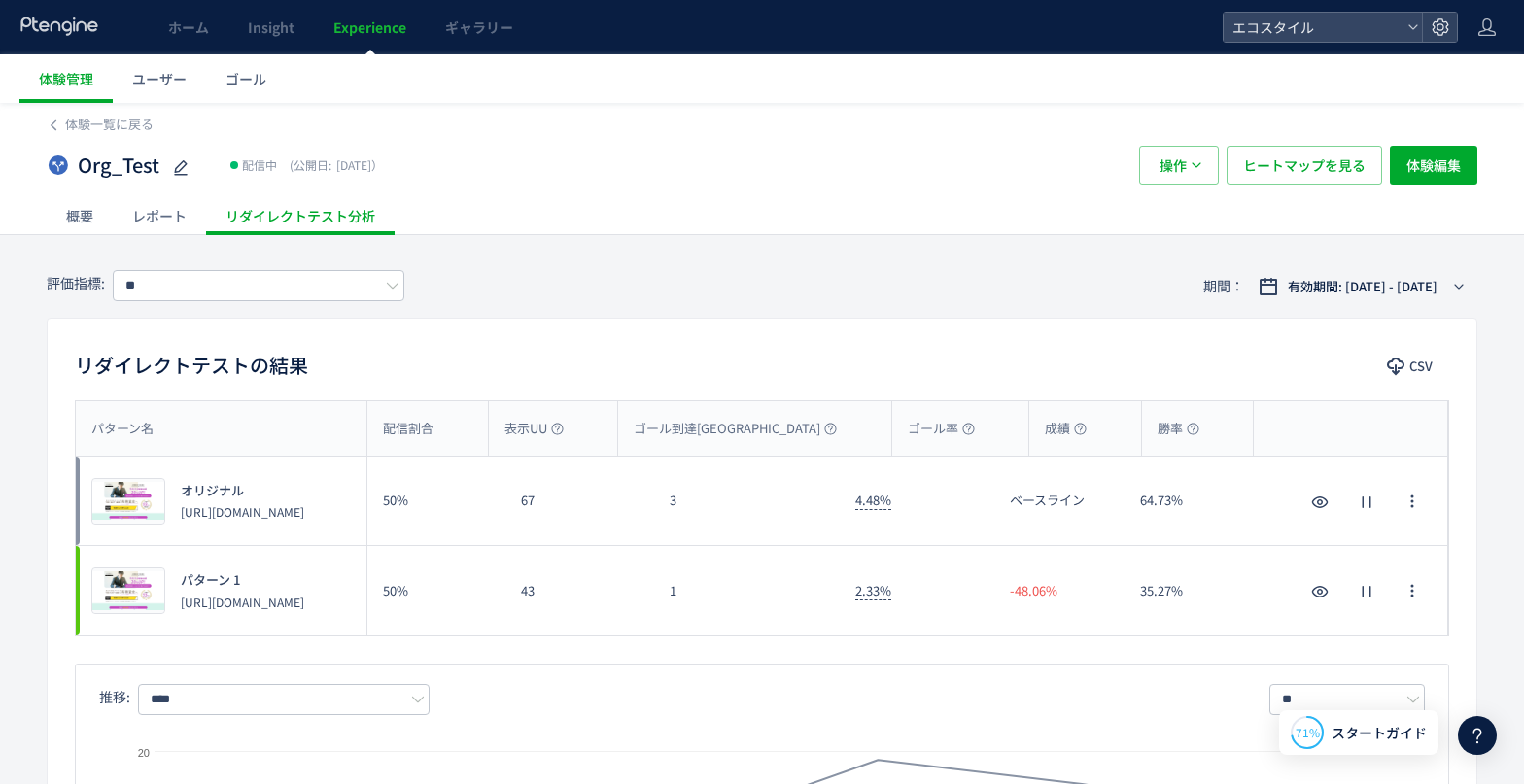 click on "評価指標:  ** 期間： 有効期間: [DATE] - [DATE]" at bounding box center [762, 286] 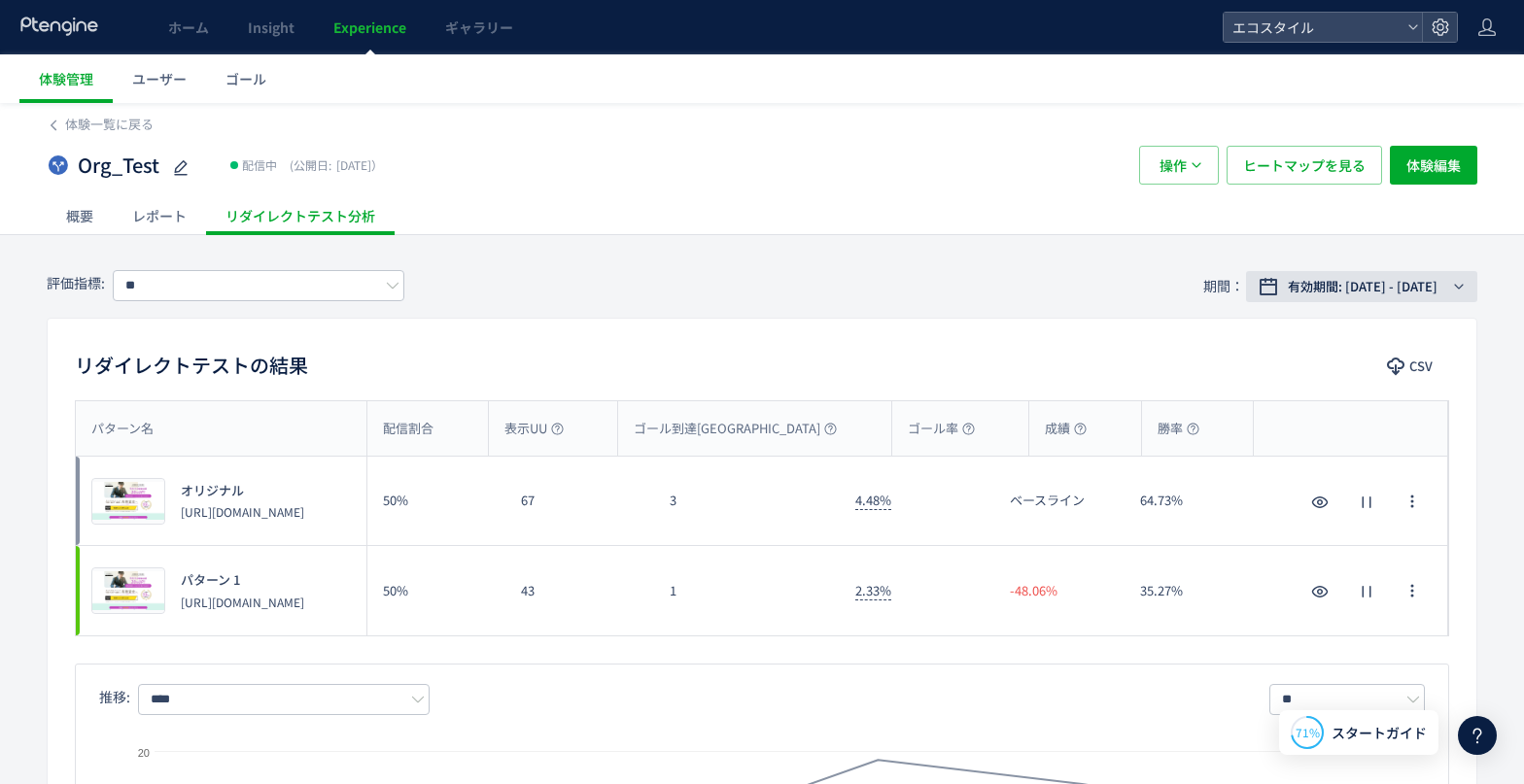 click on "有効期間: [DATE] - [DATE]" at bounding box center [1363, 287] 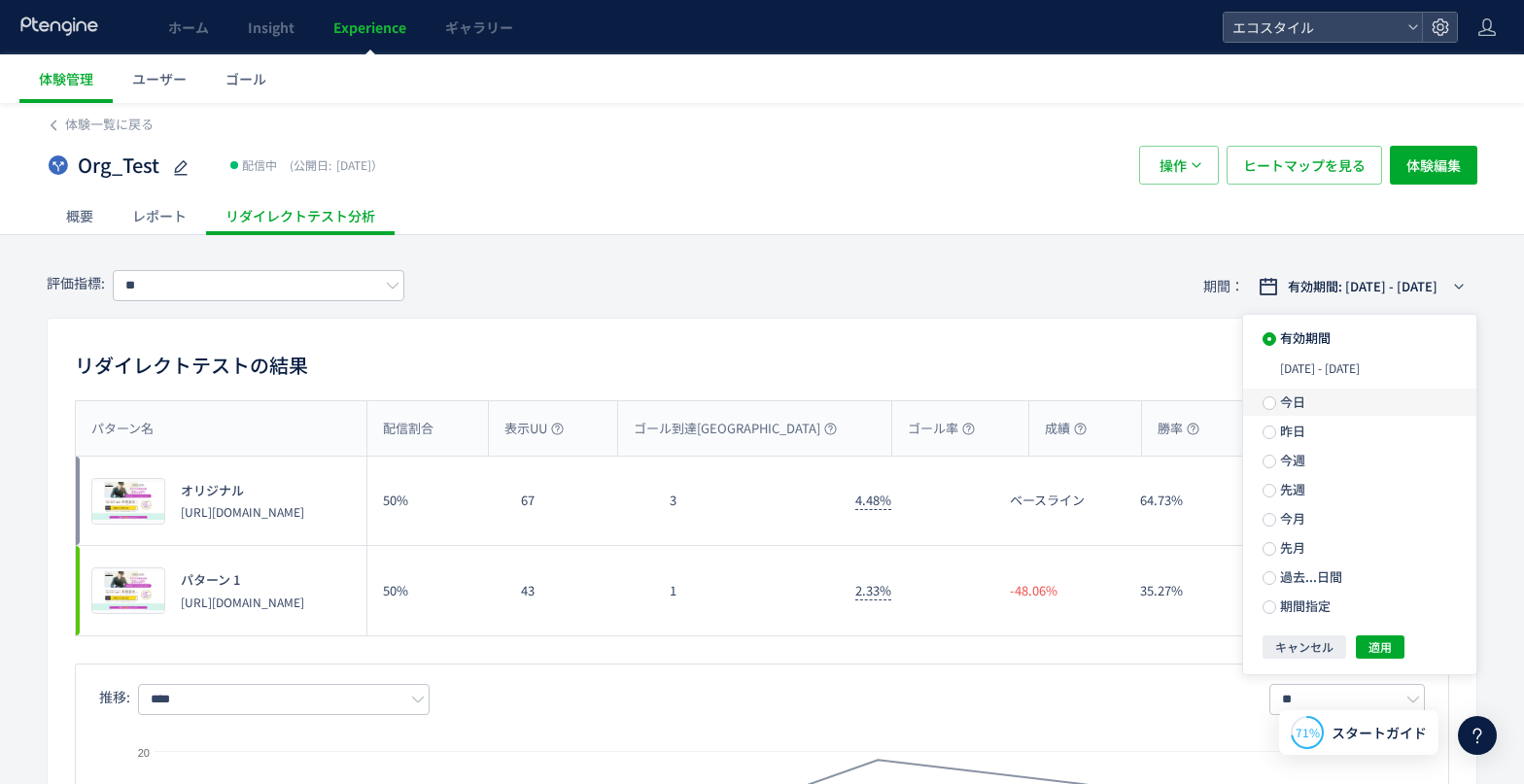 click on "今日" at bounding box center [1291, 401] 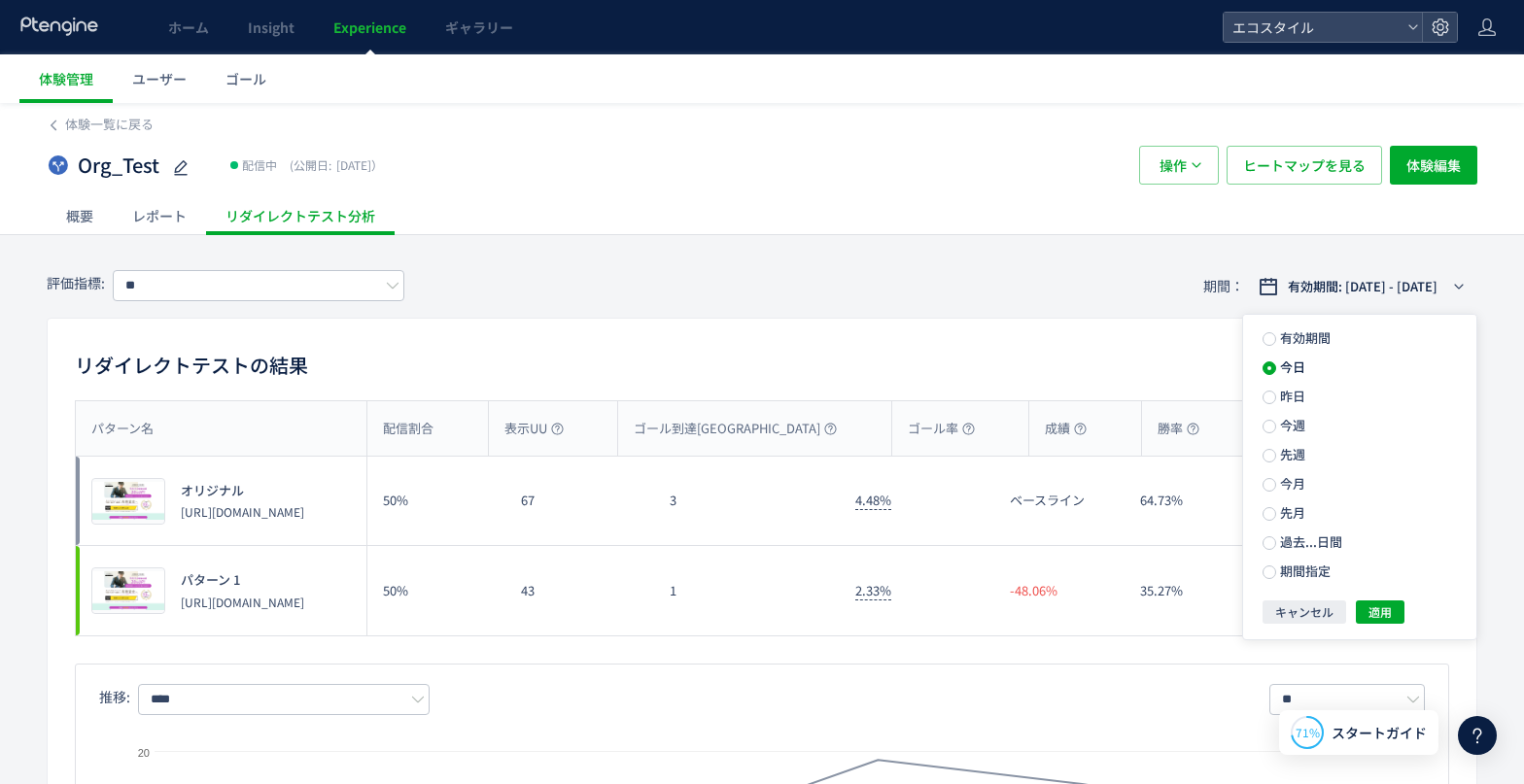 click on "有効期間  [DATE]  [DATE]  今週  先週  今月  先月  過去...日間  期間指定  キャンセル 適用" at bounding box center (1360, 477) 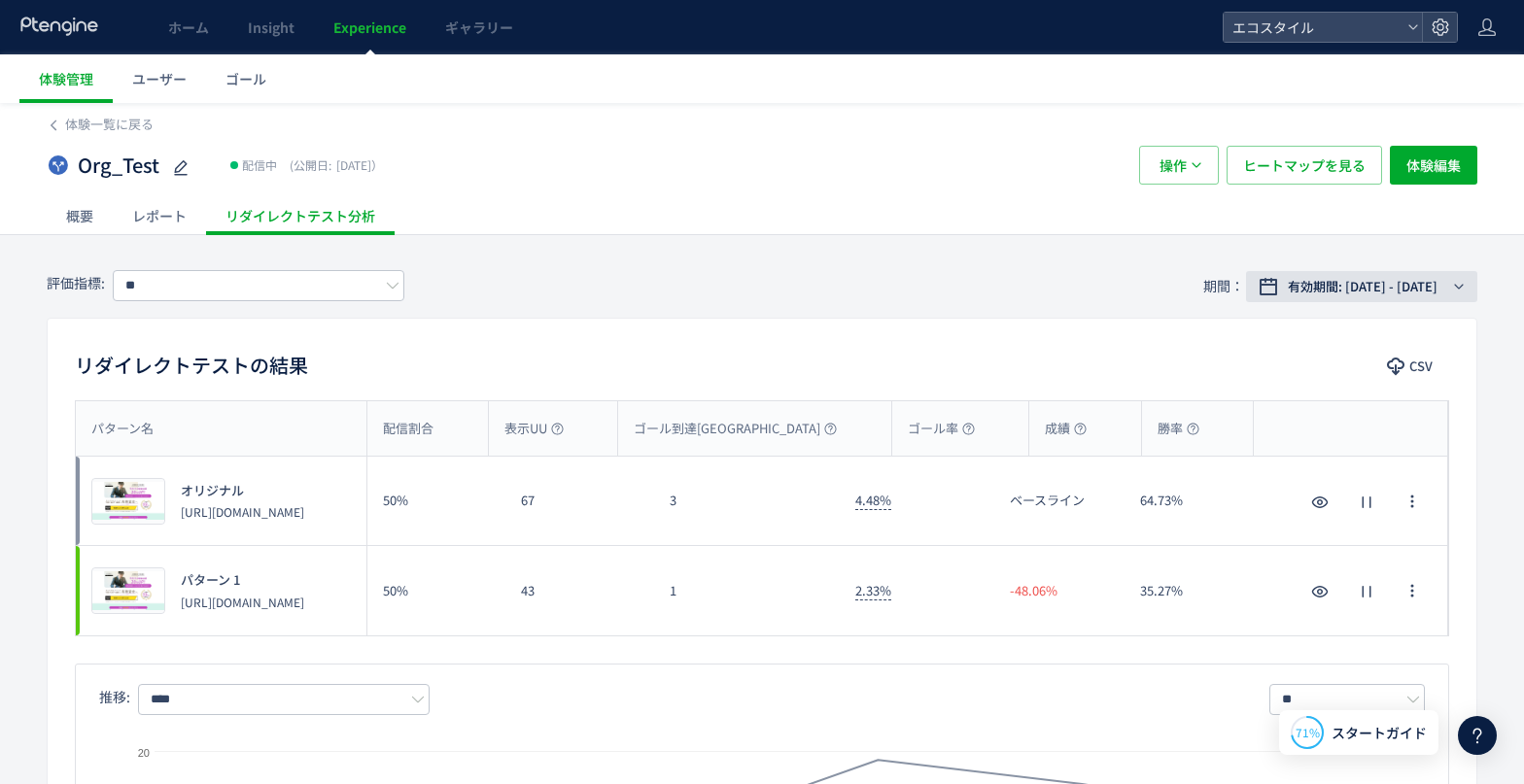 click on "有効期間: [DATE] - [DATE]" at bounding box center [1363, 287] 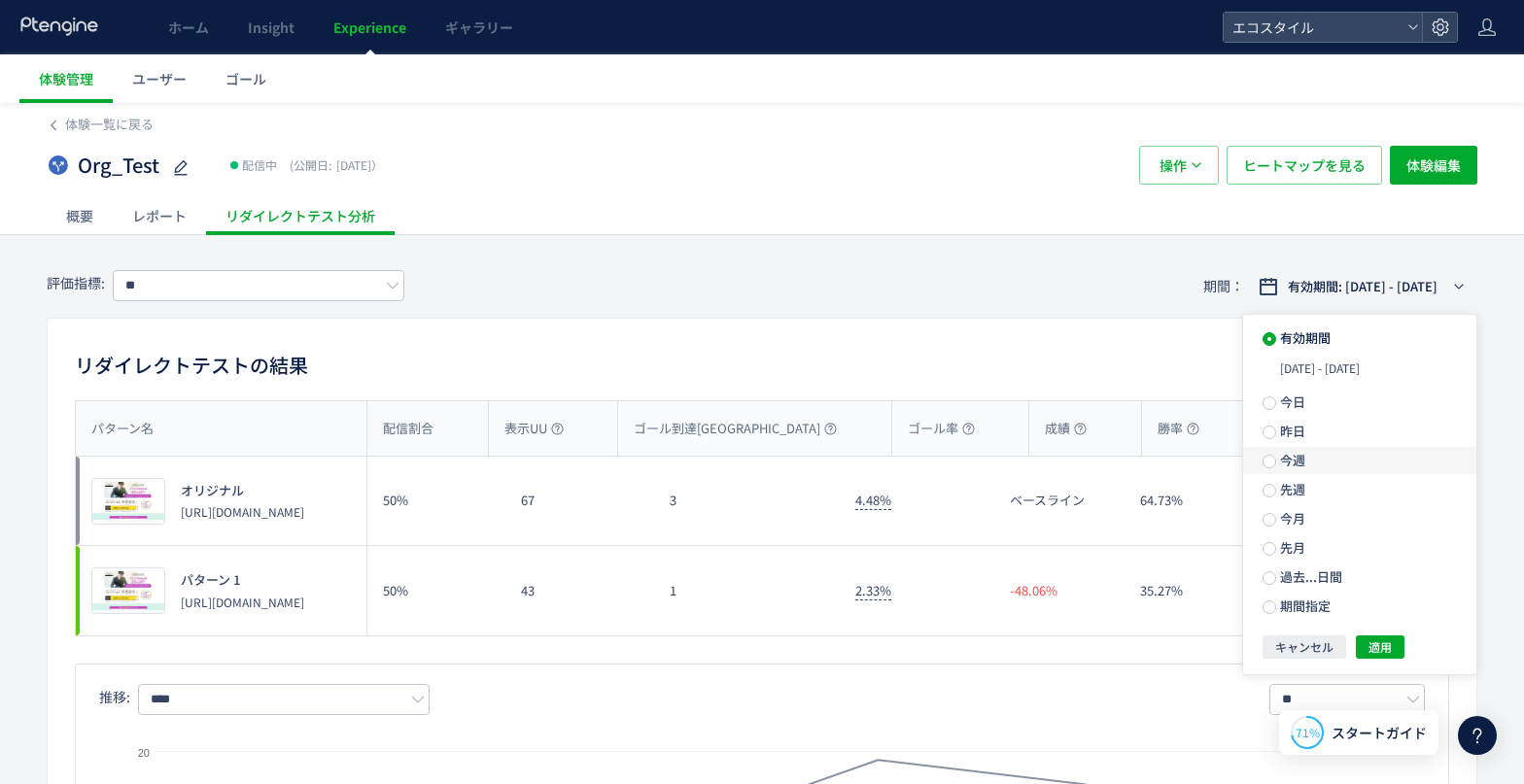 drag, startPoint x: 1297, startPoint y: 409, endPoint x: 1302, endPoint y: 426, distance: 17.720045 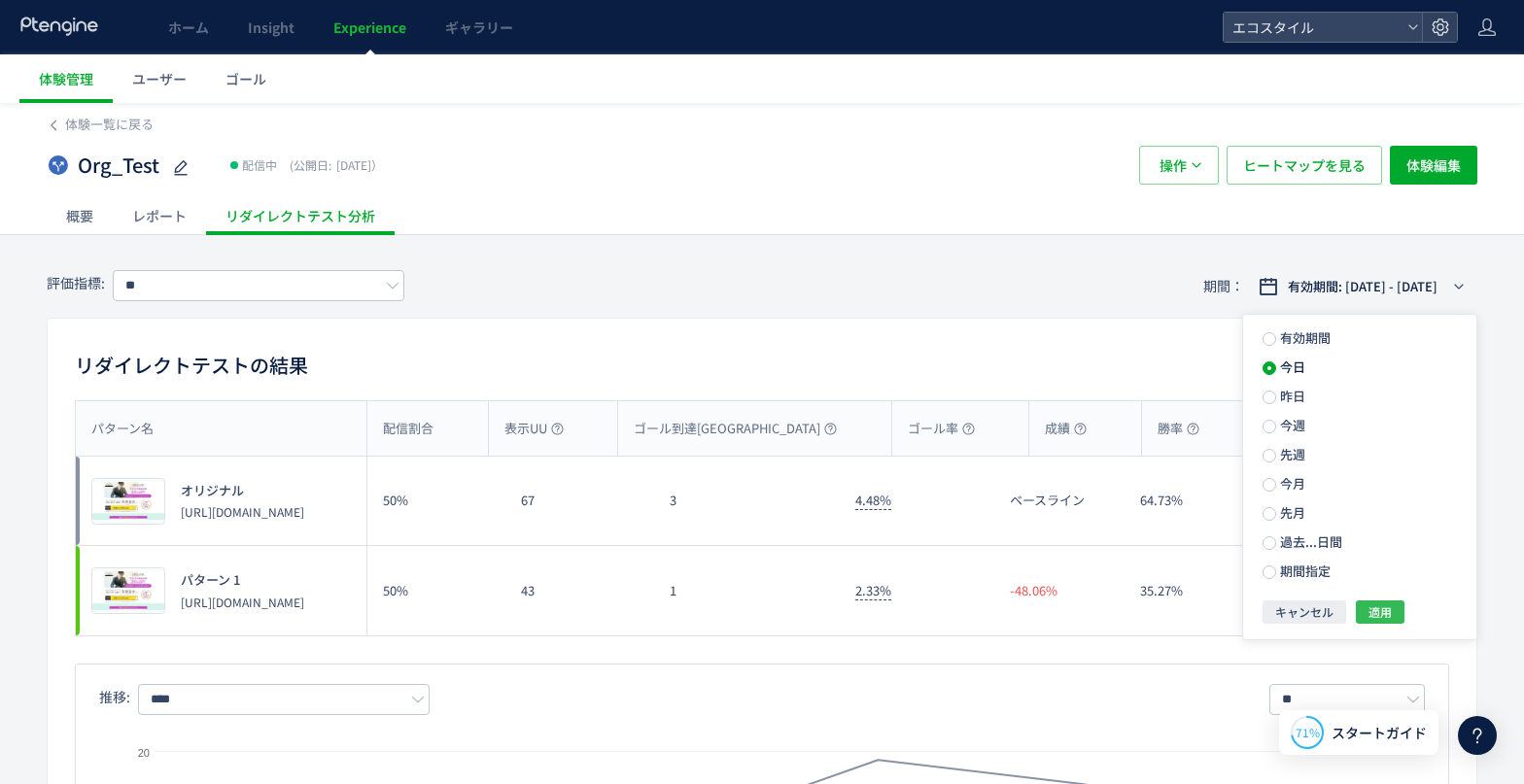 click on "適用" at bounding box center (1380, 612) 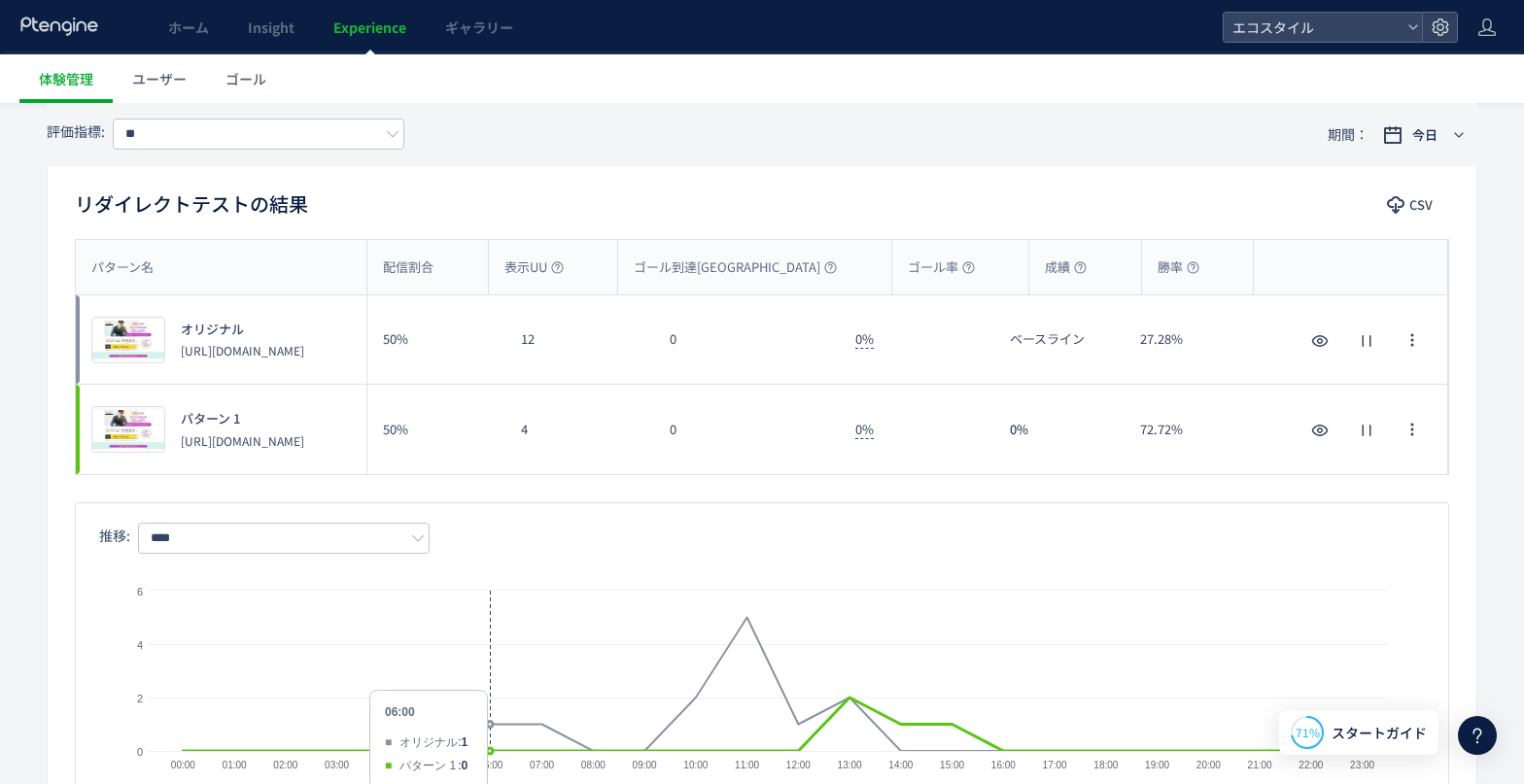 scroll, scrollTop: 0, scrollLeft: 0, axis: both 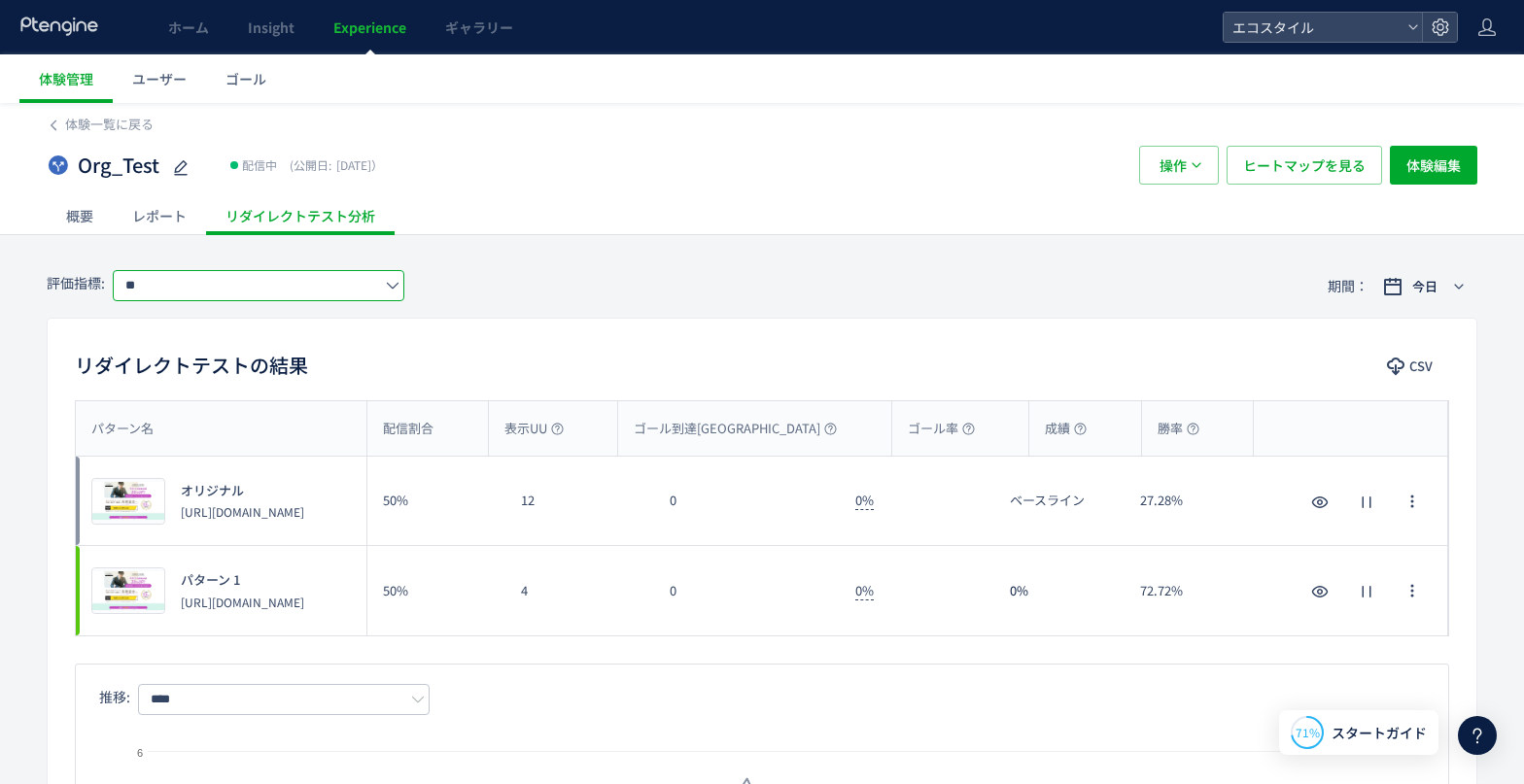 click on "**" 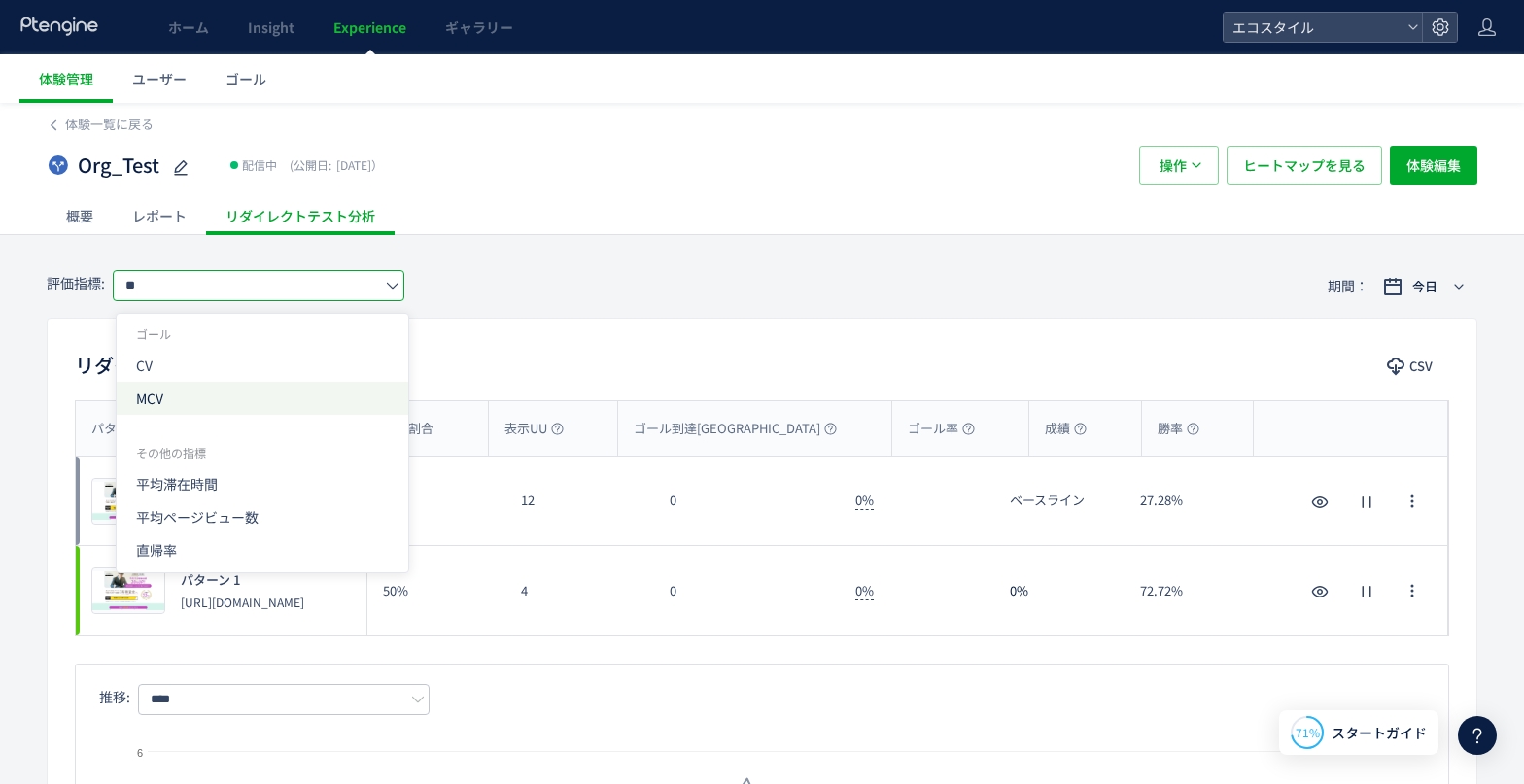click on "MCV" 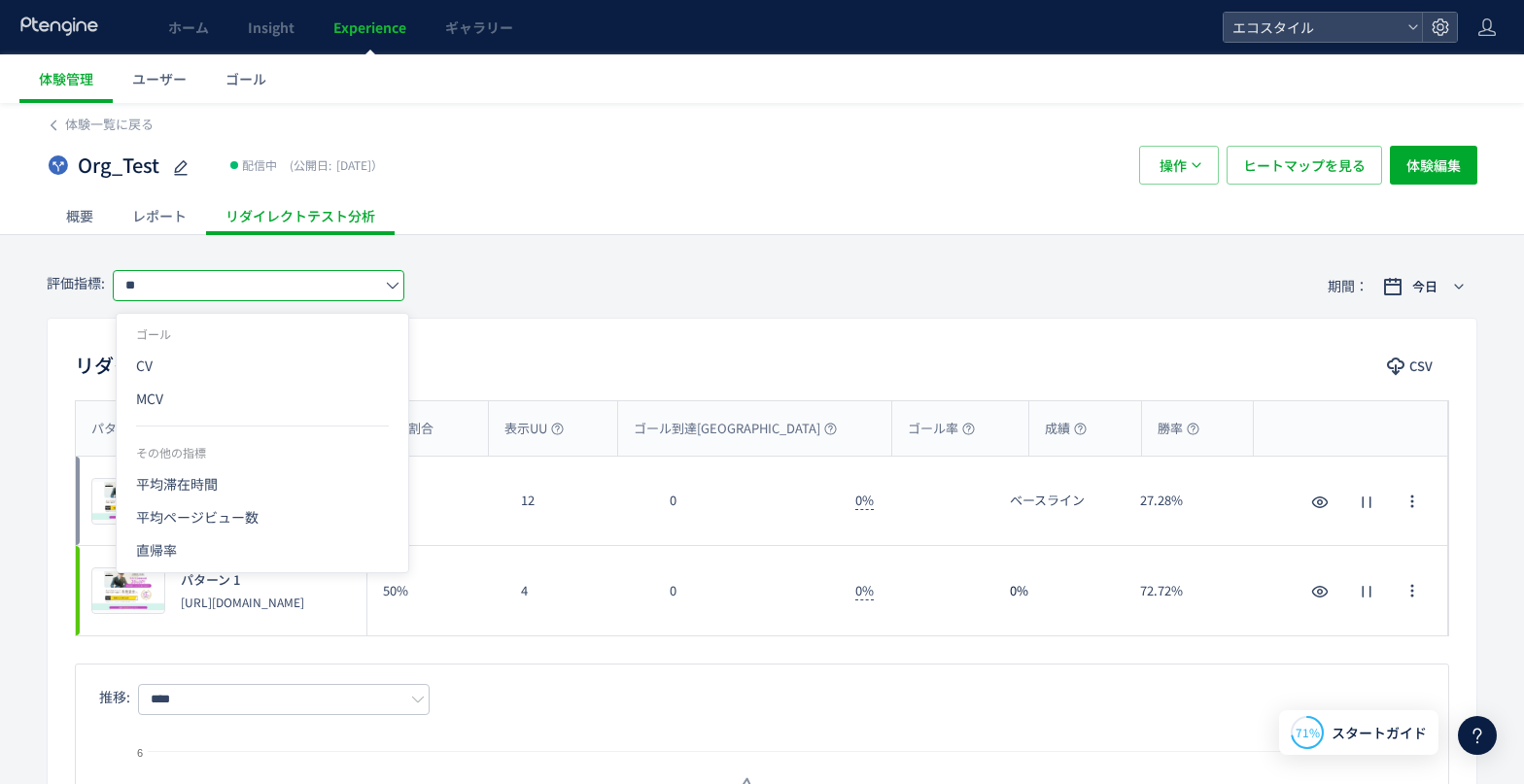 type on "***" 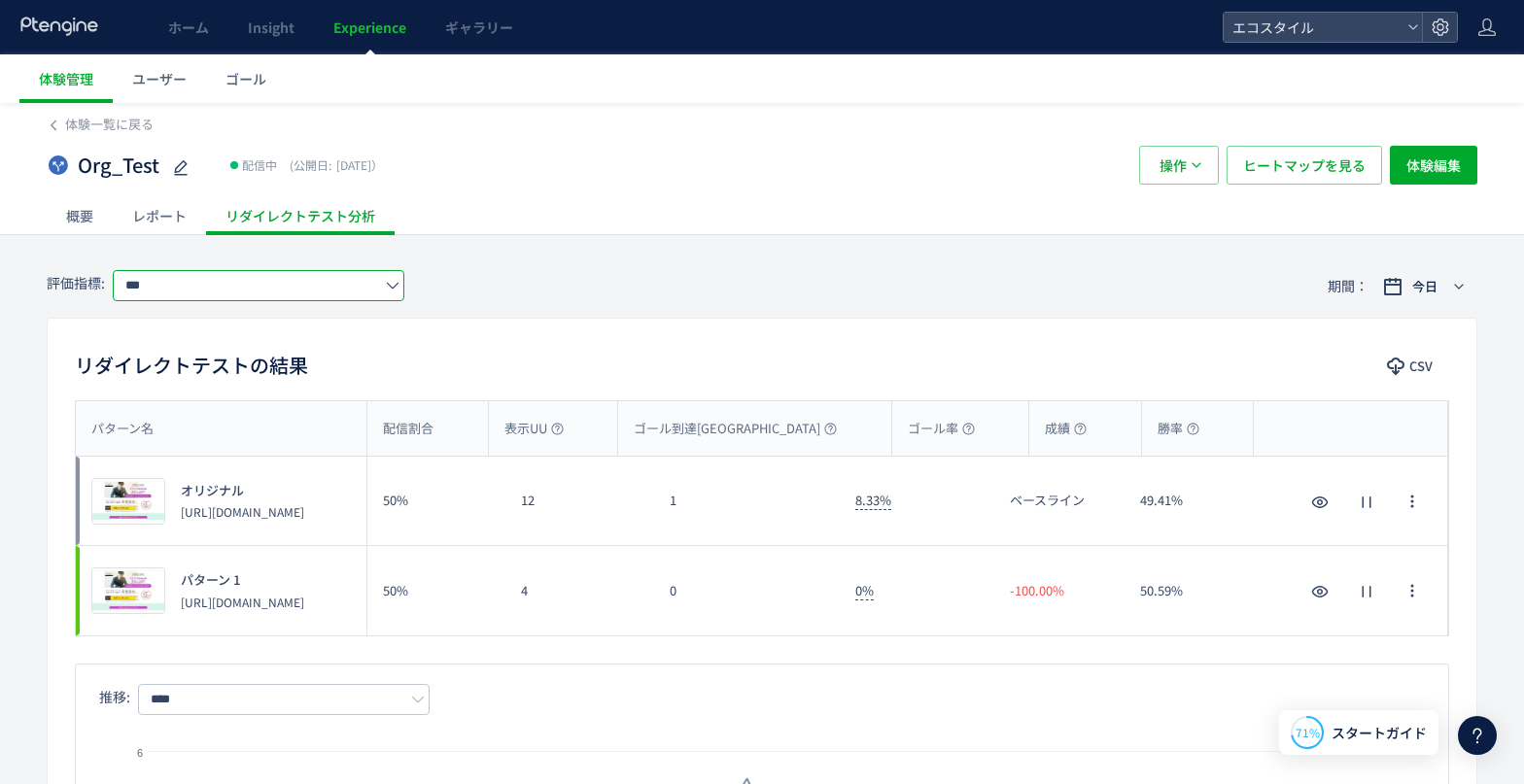 click on "***" 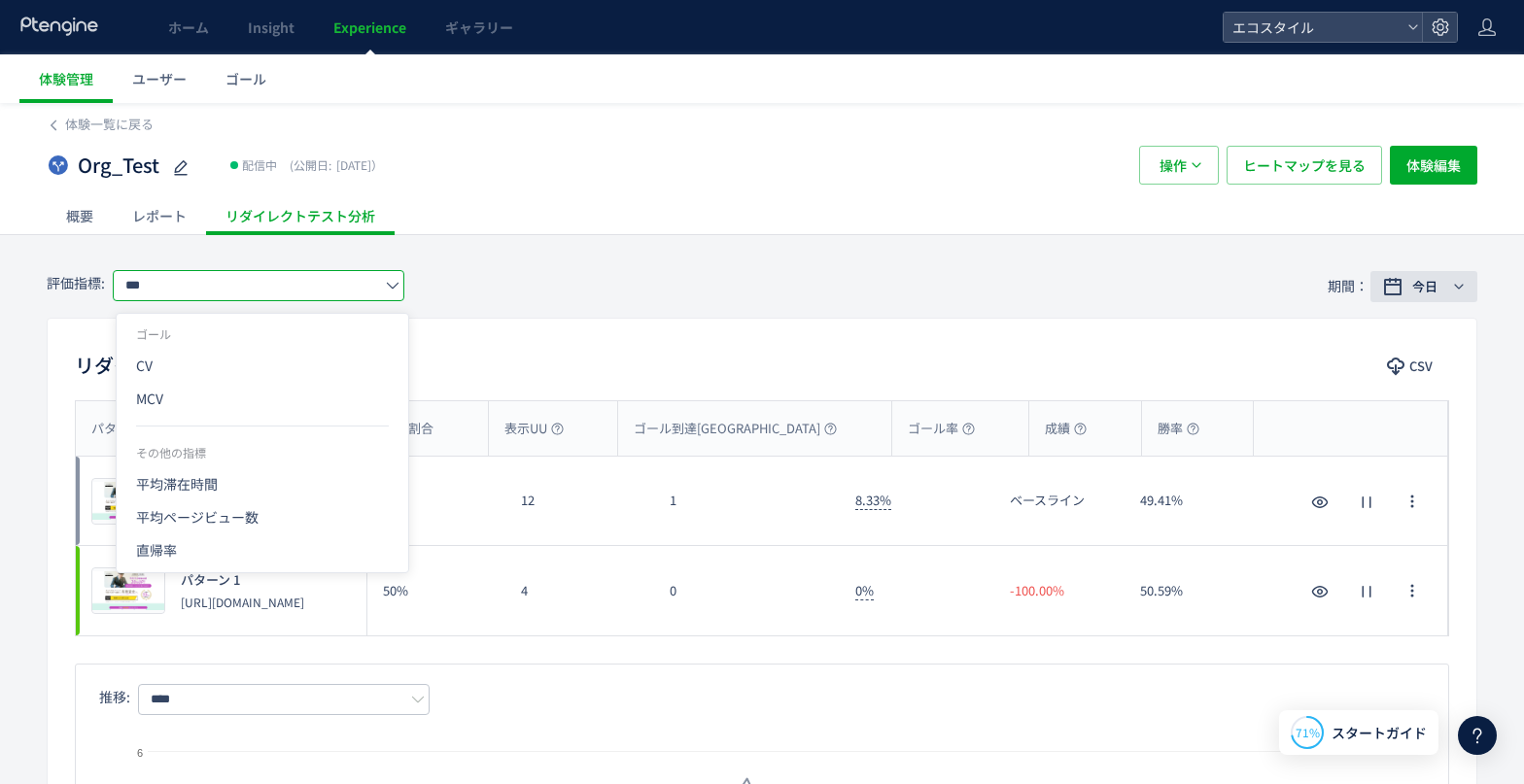 click on "今日" at bounding box center (1425, 287) 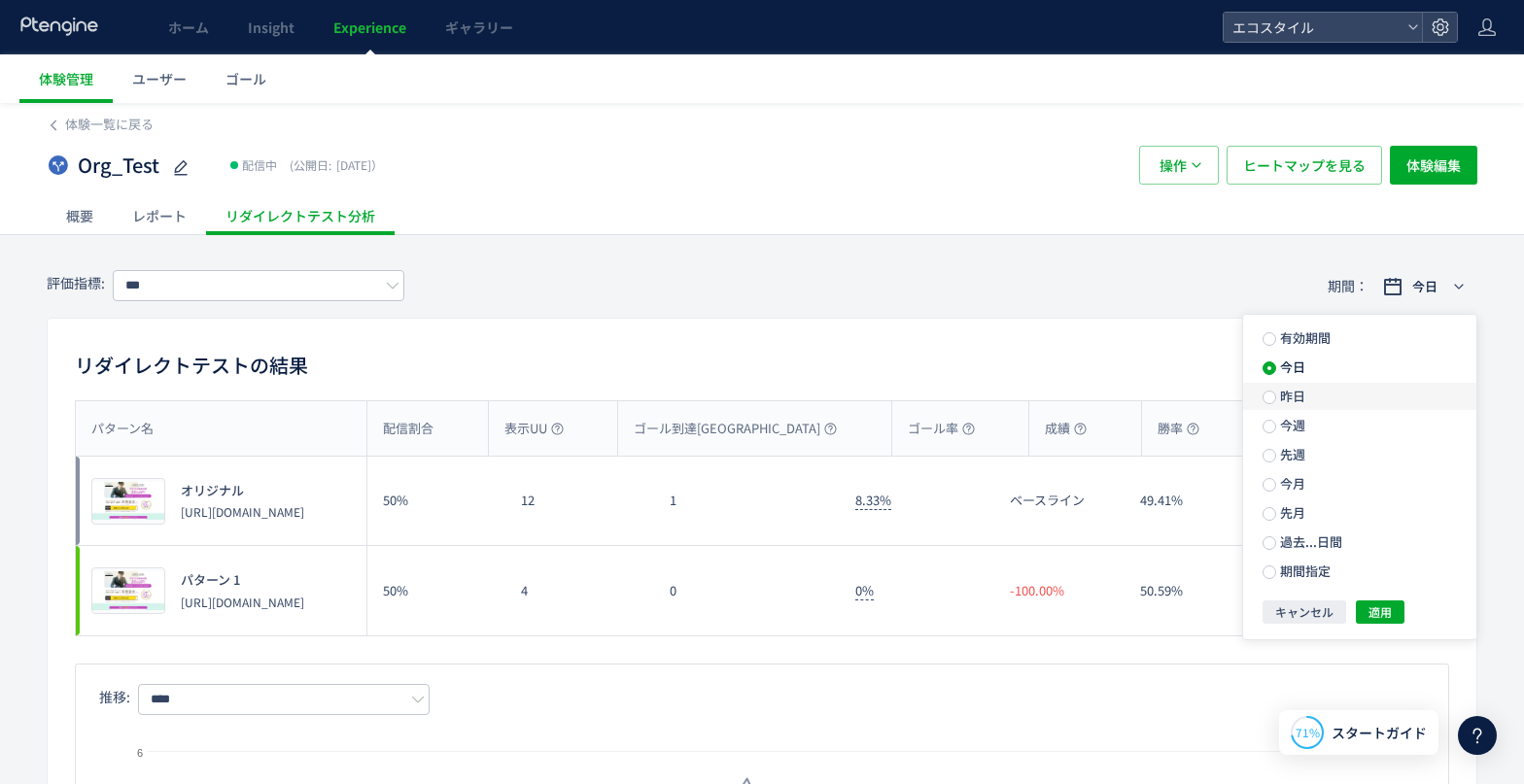 click on "昨日" at bounding box center [1291, 395] 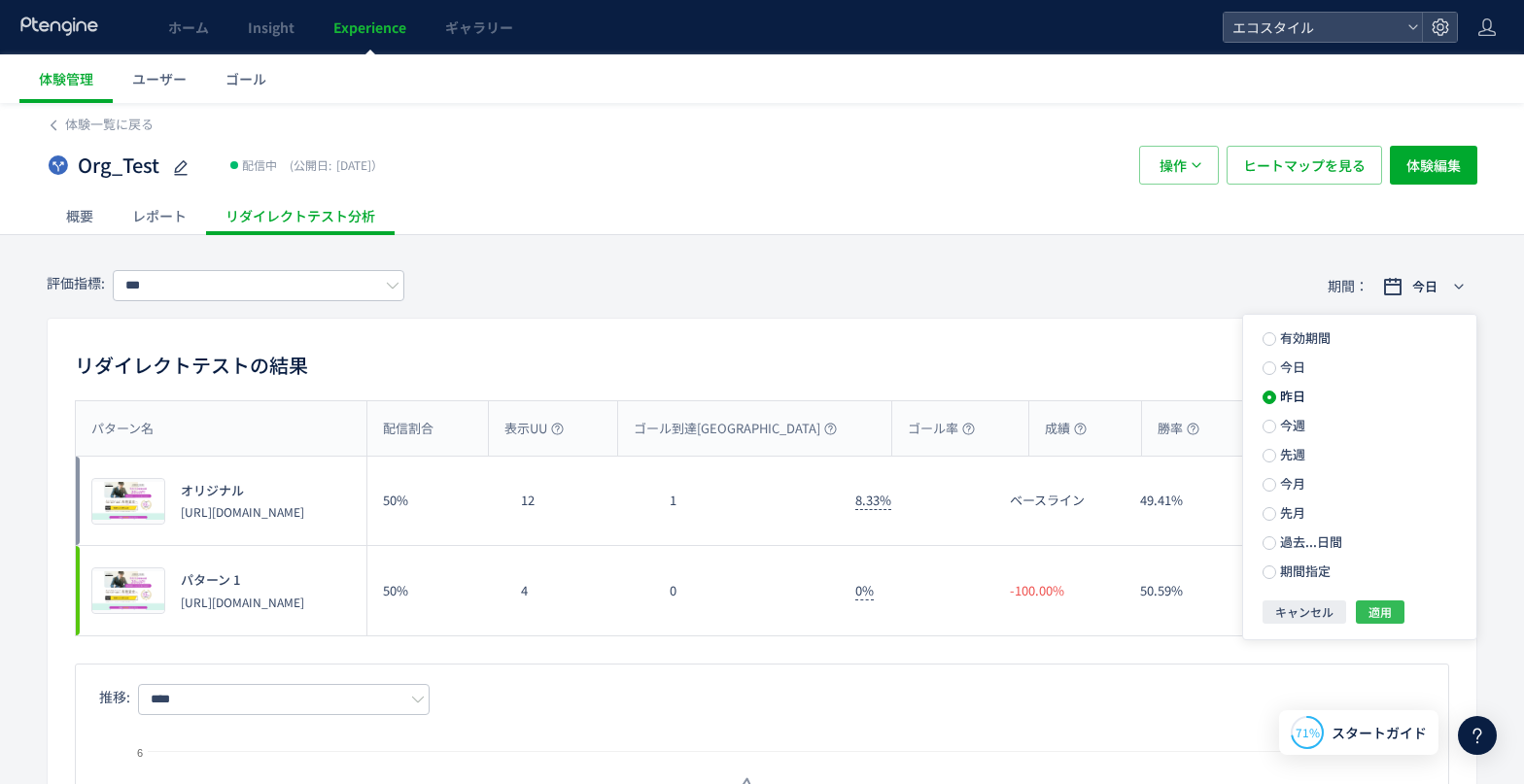 click on "適用" at bounding box center [1380, 612] 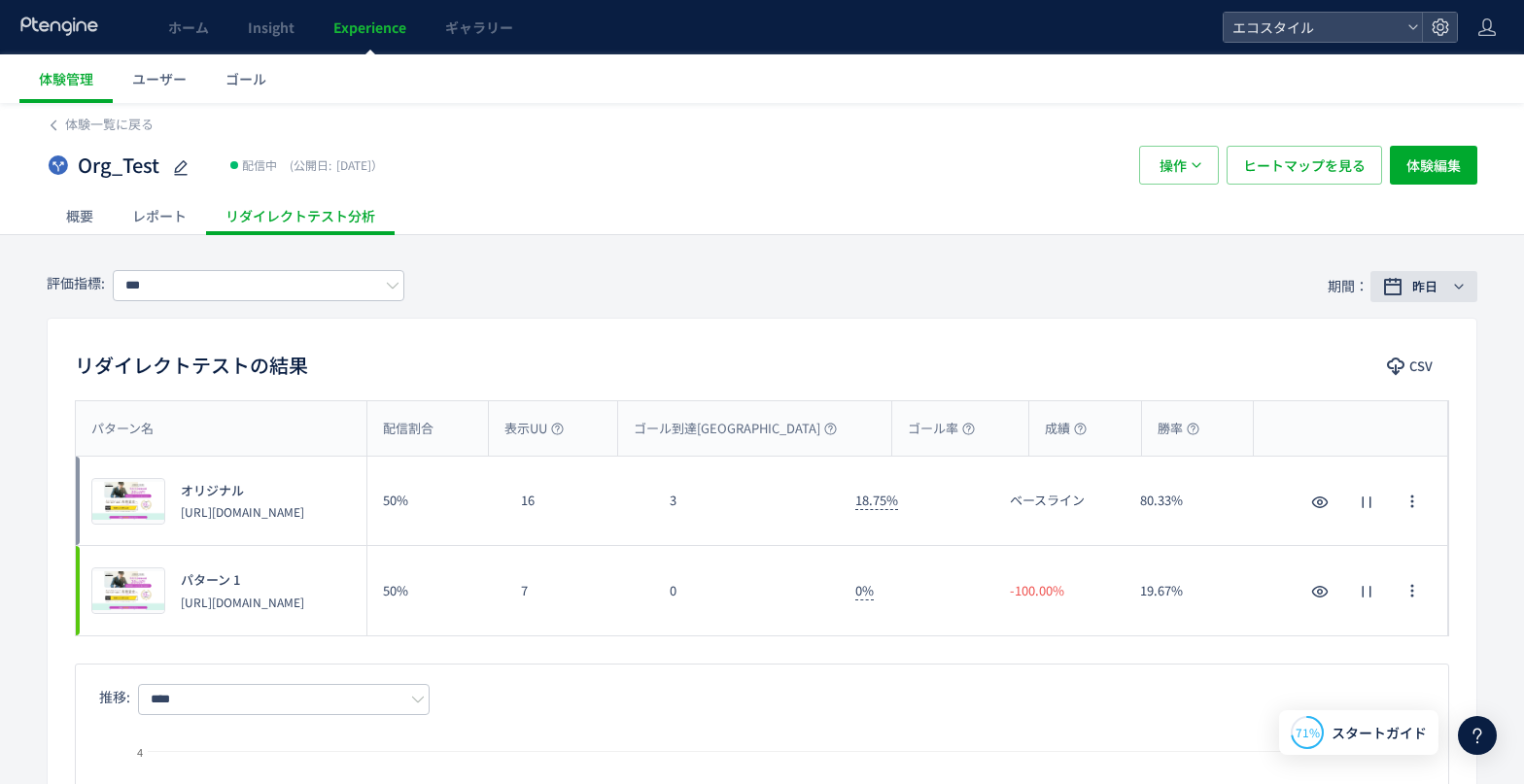click on "昨日" at bounding box center [1425, 287] 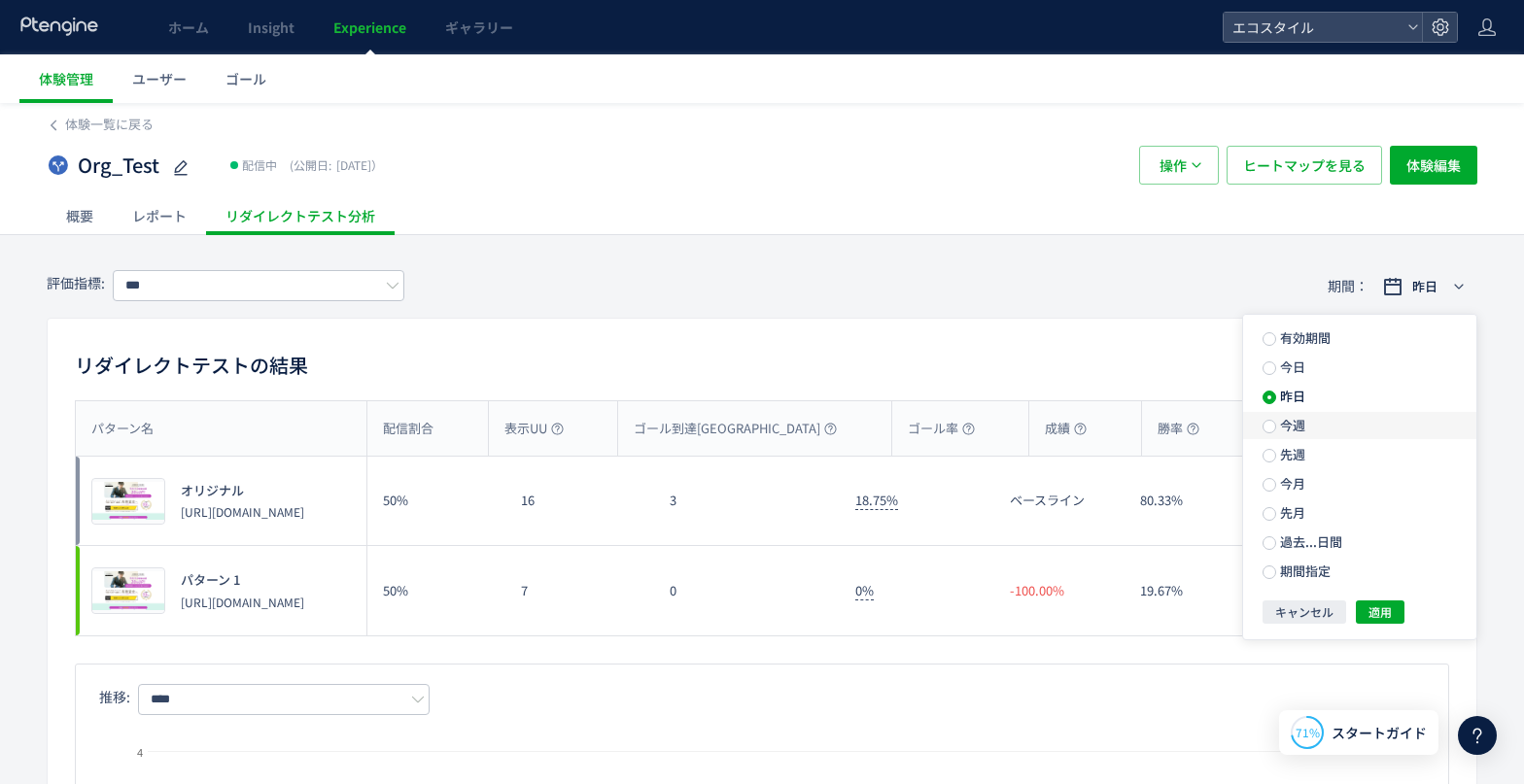 click on "今週" at bounding box center (1291, 425) 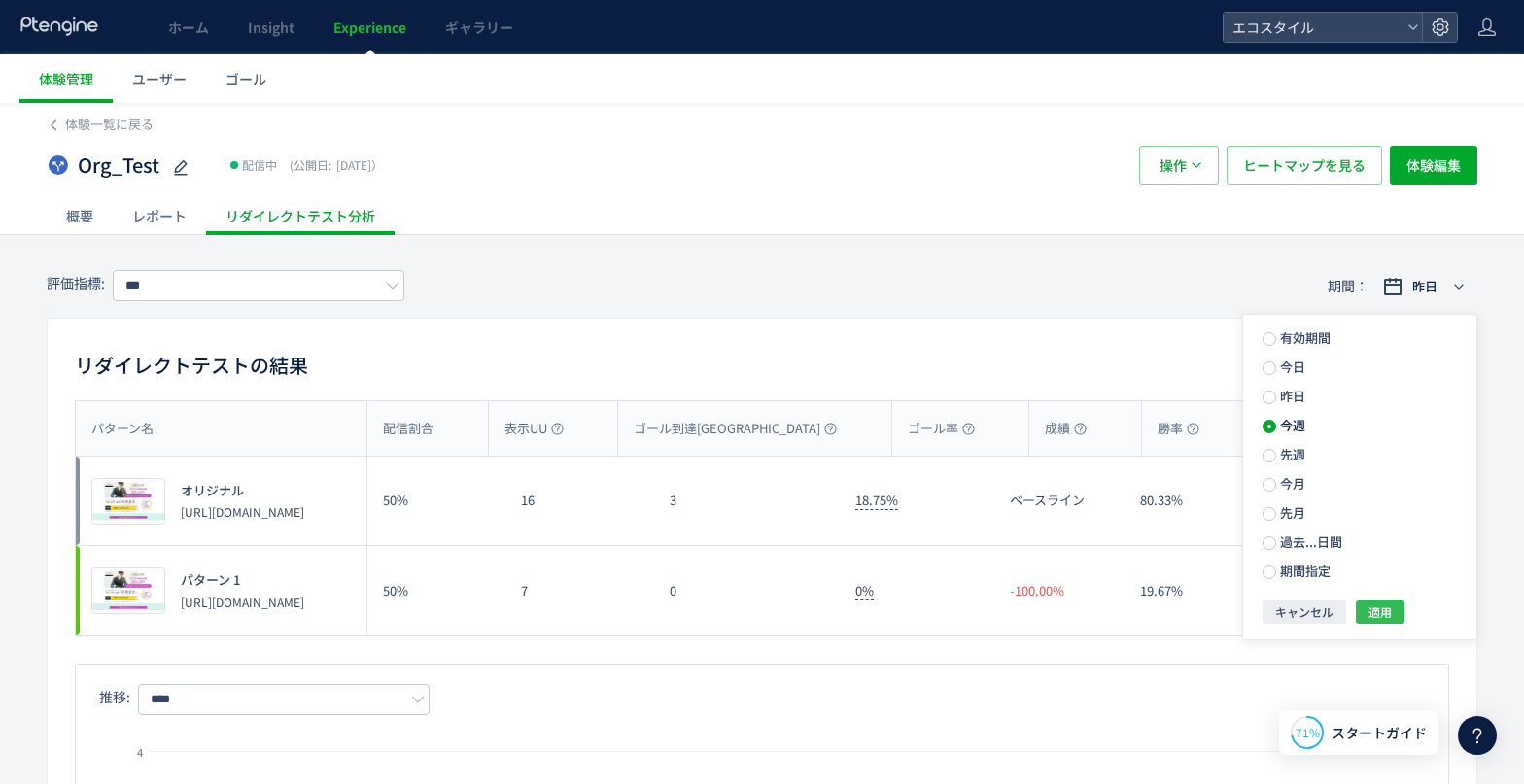 click on "適用" at bounding box center (1380, 612) 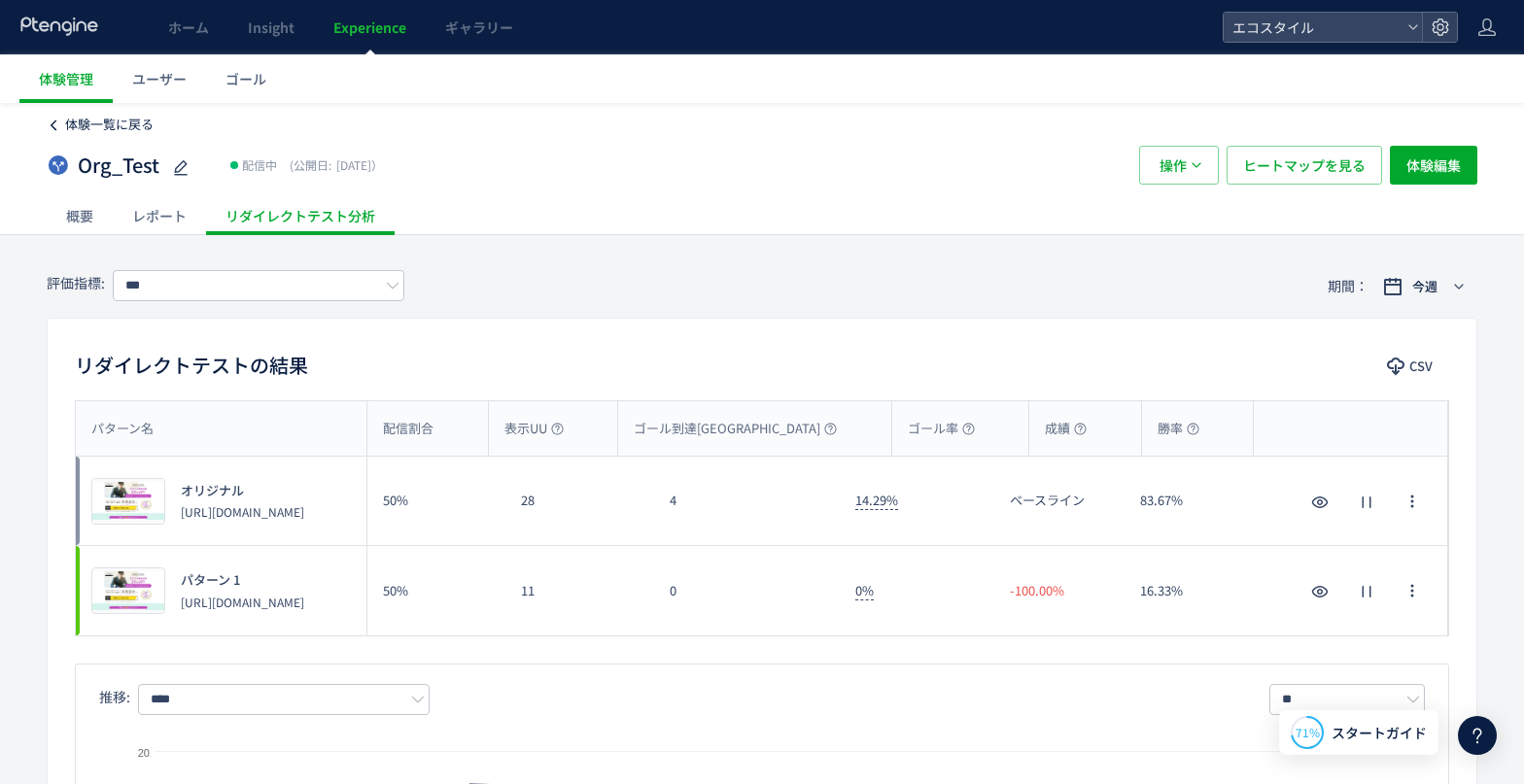 click on "体験一覧に戻る" 